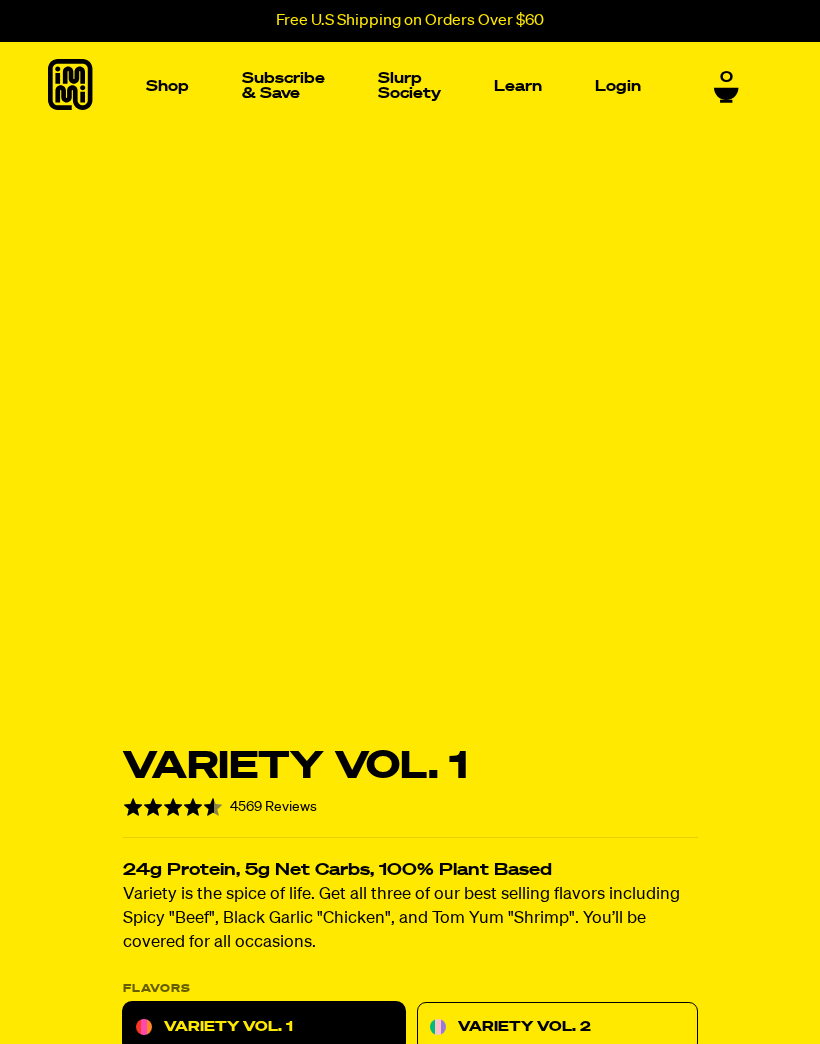 scroll, scrollTop: 0, scrollLeft: 0, axis: both 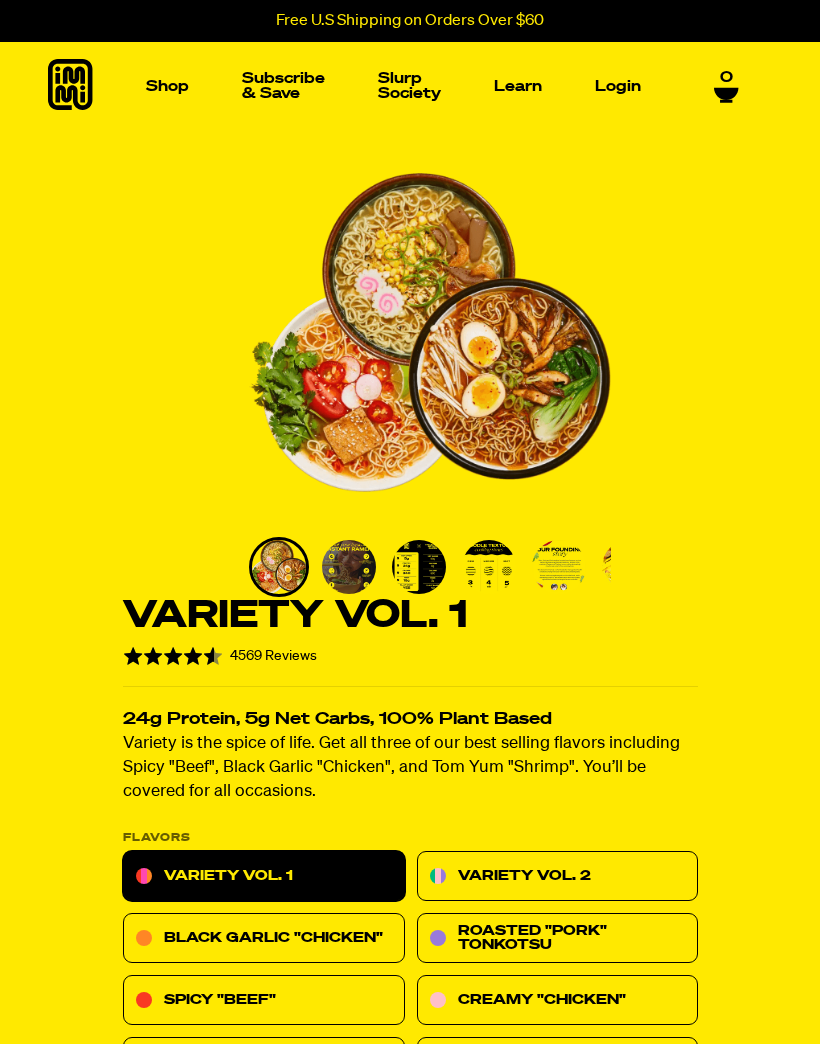click at bounding box center (349, 567) 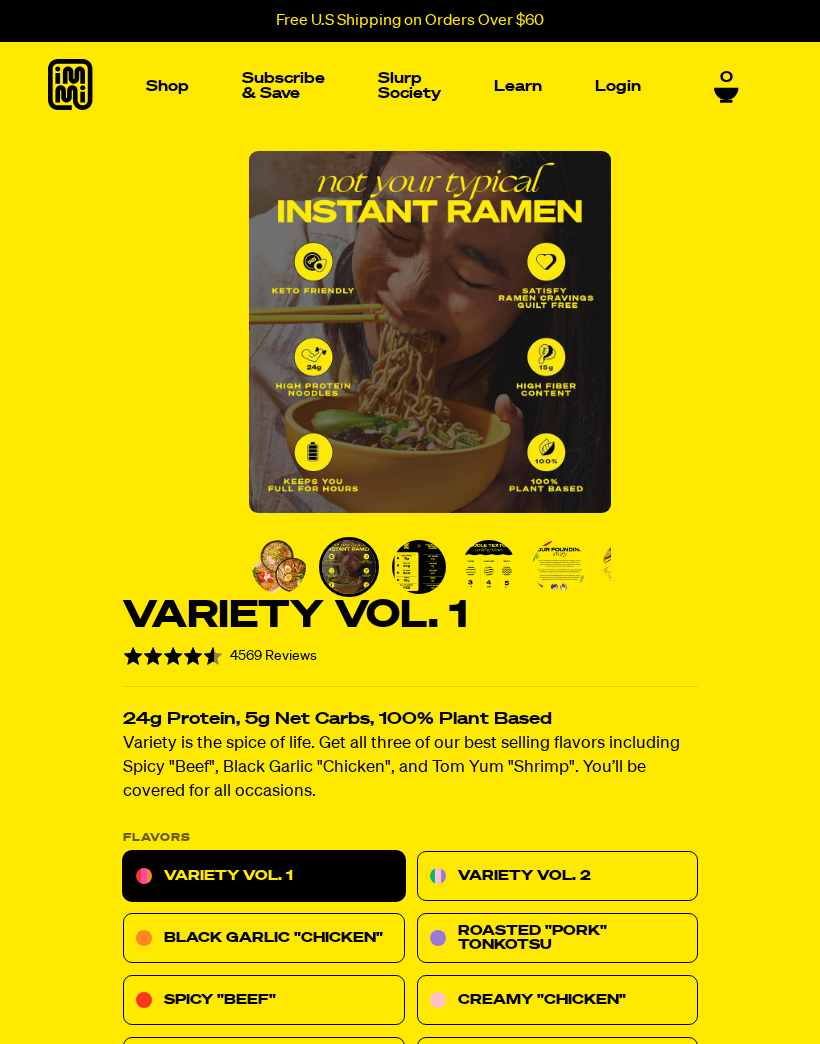 click at bounding box center [419, 567] 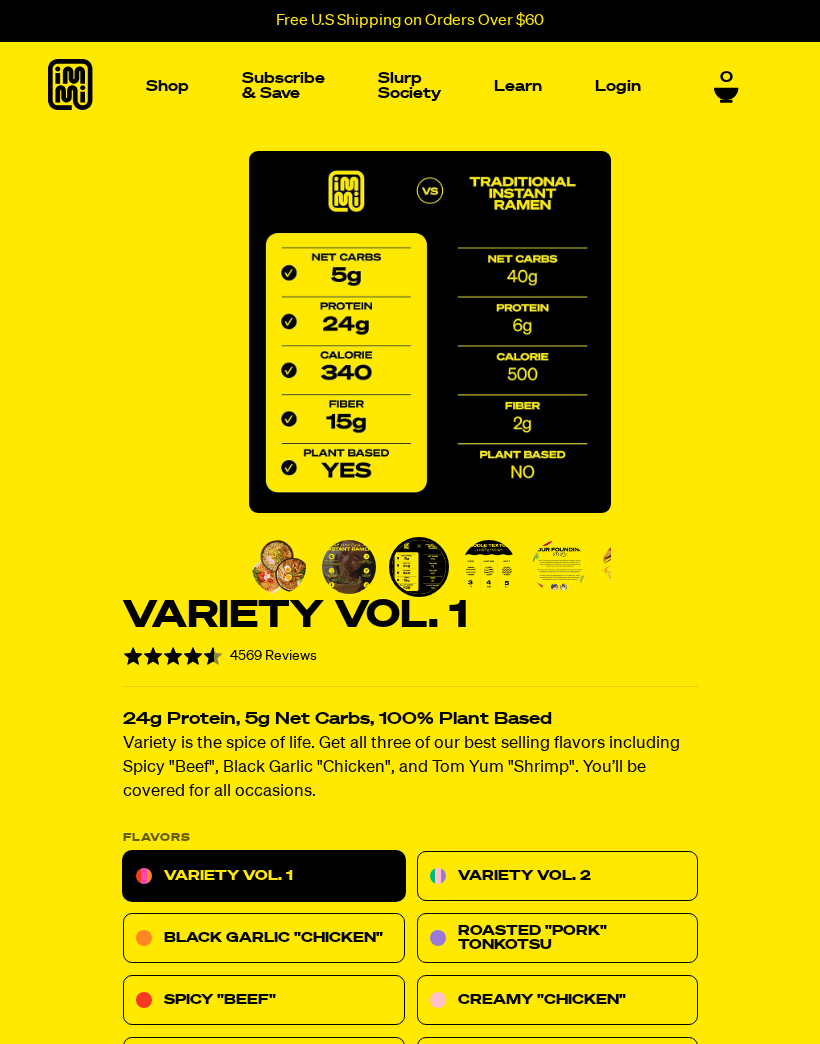 click at bounding box center [489, 567] 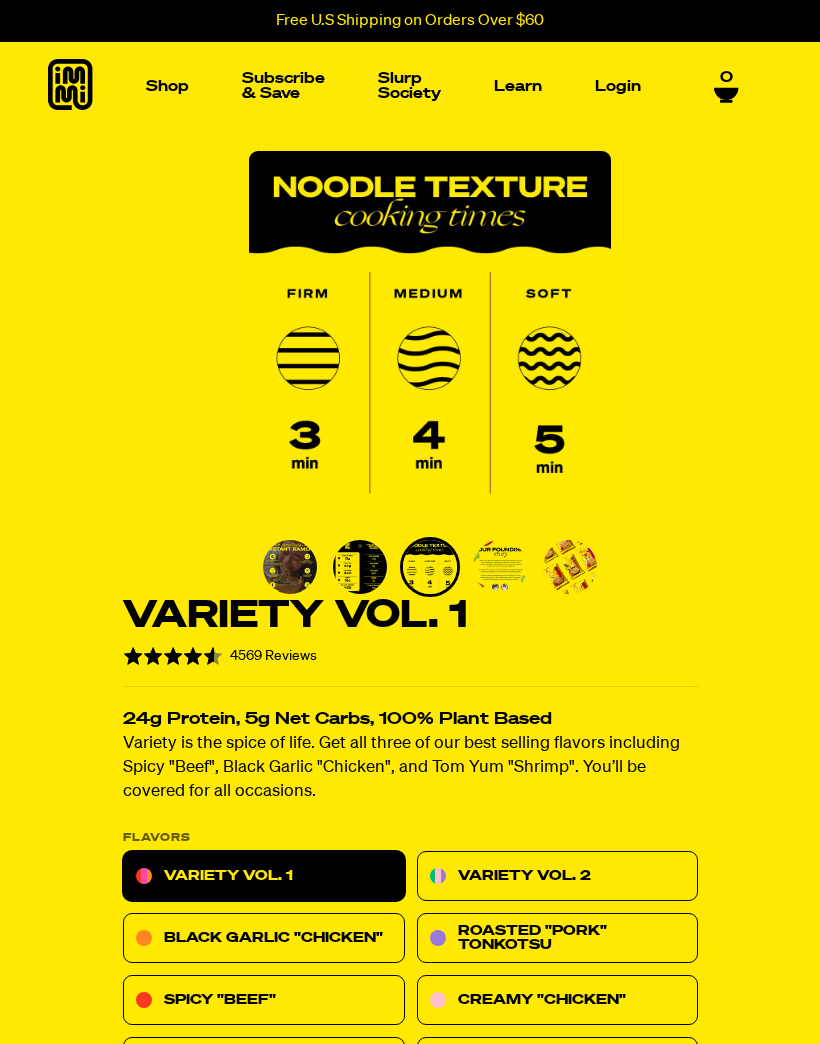 click at bounding box center (570, 567) 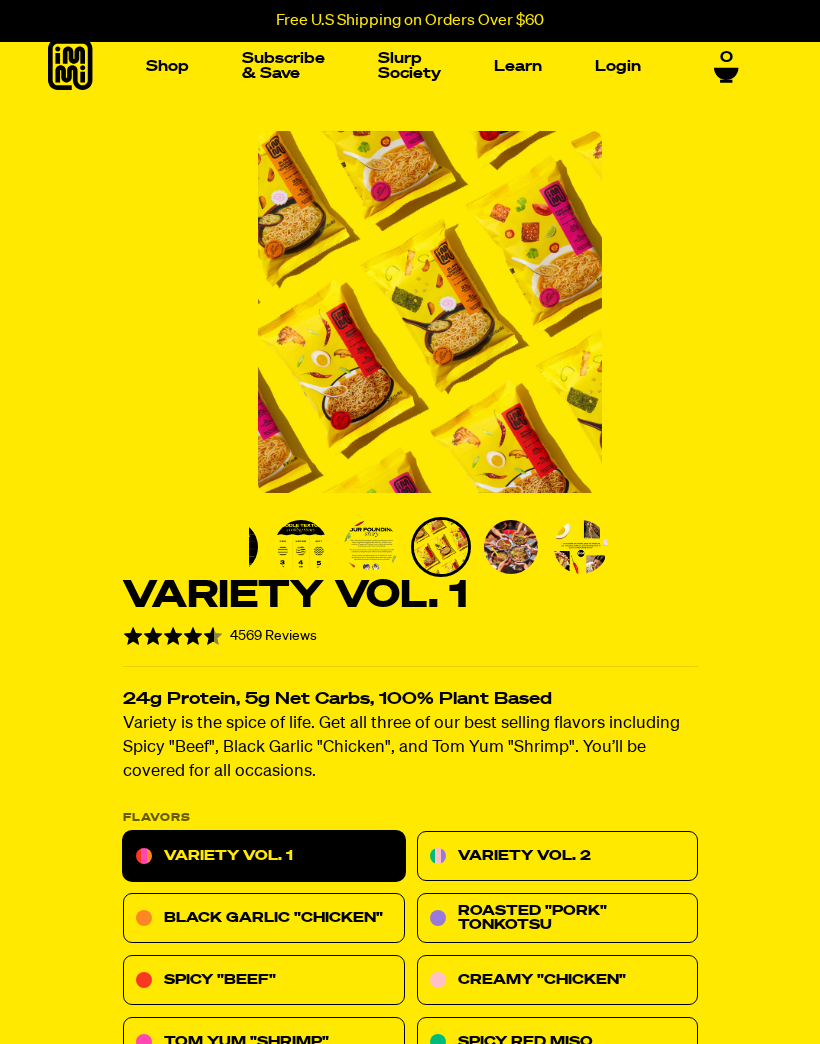 scroll, scrollTop: 0, scrollLeft: 0, axis: both 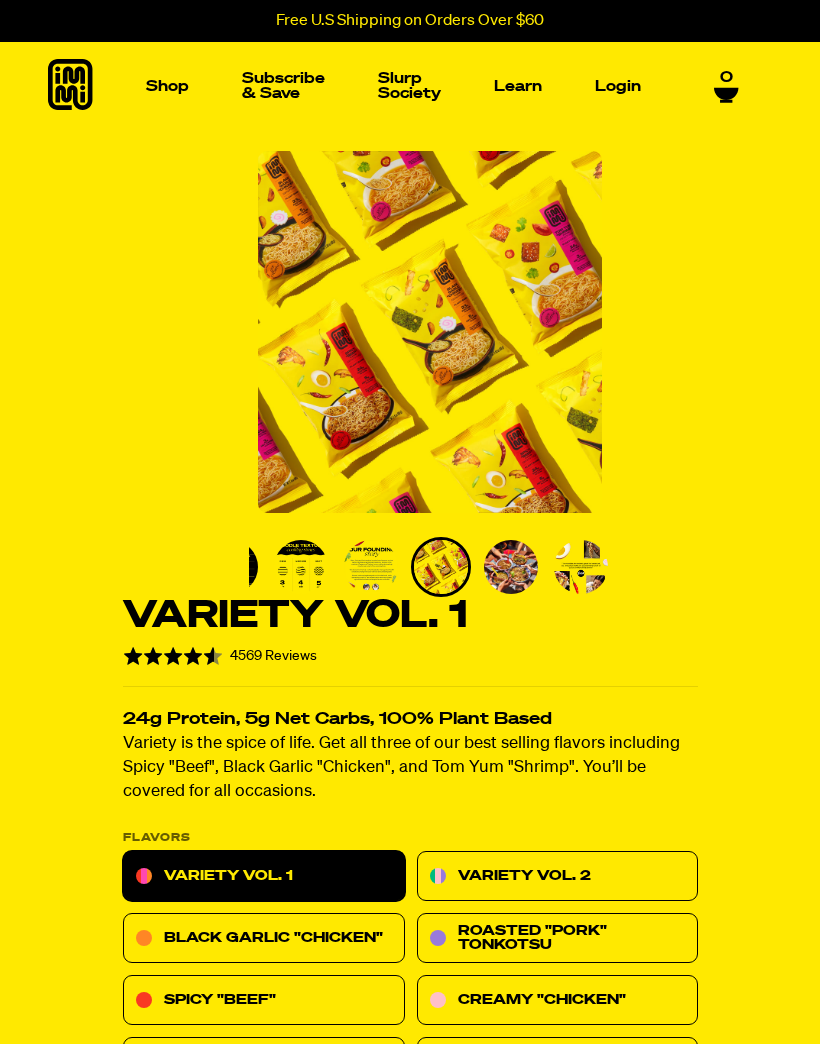 click at bounding box center [106, 236] 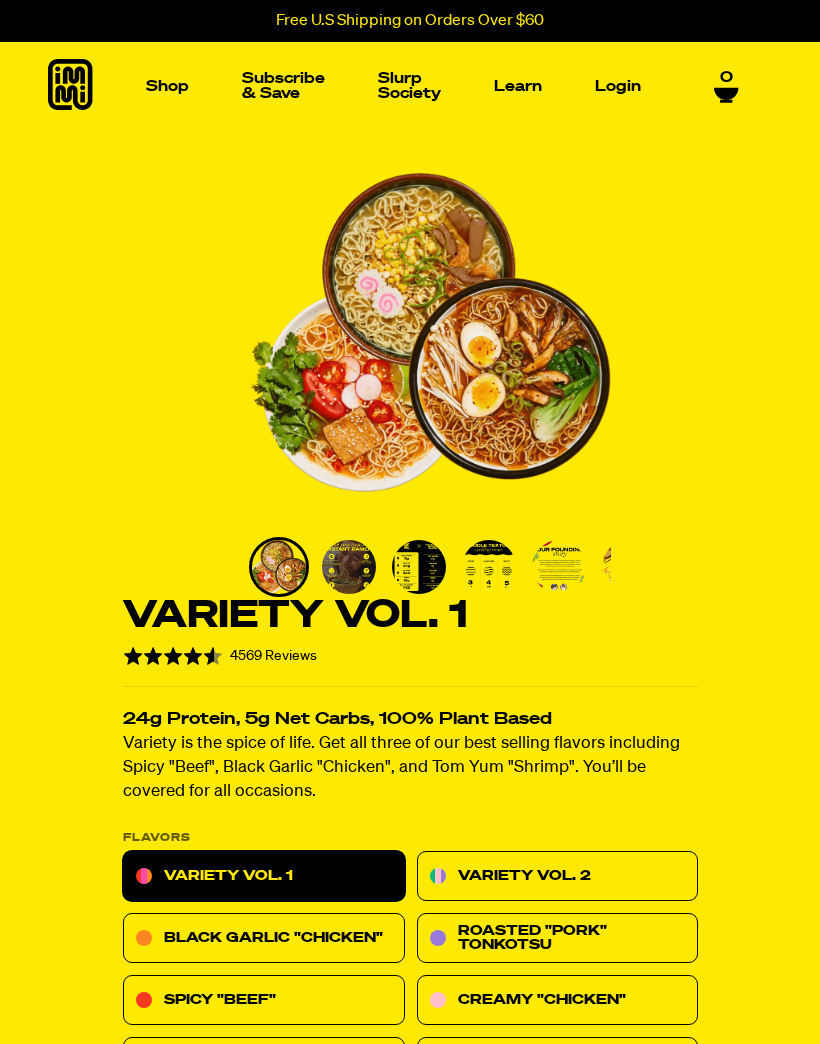 scroll, scrollTop: 0, scrollLeft: 0, axis: both 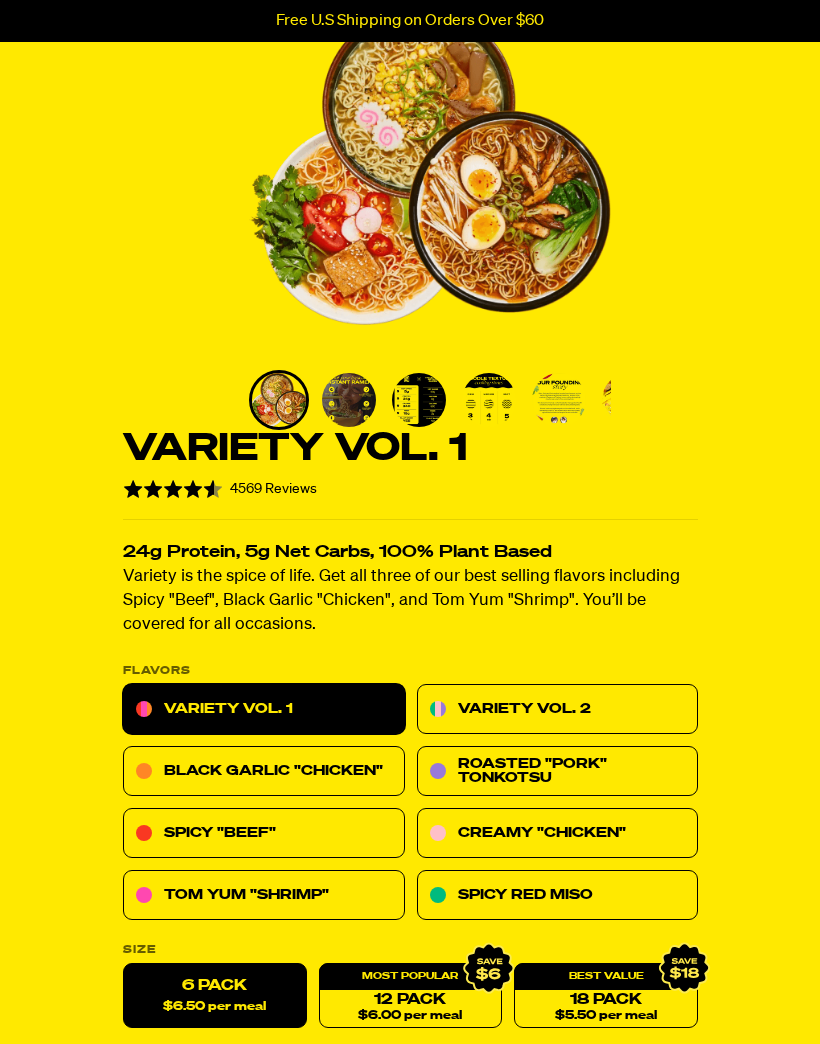 click on "Variety Vol. 2" at bounding box center (557, 710) 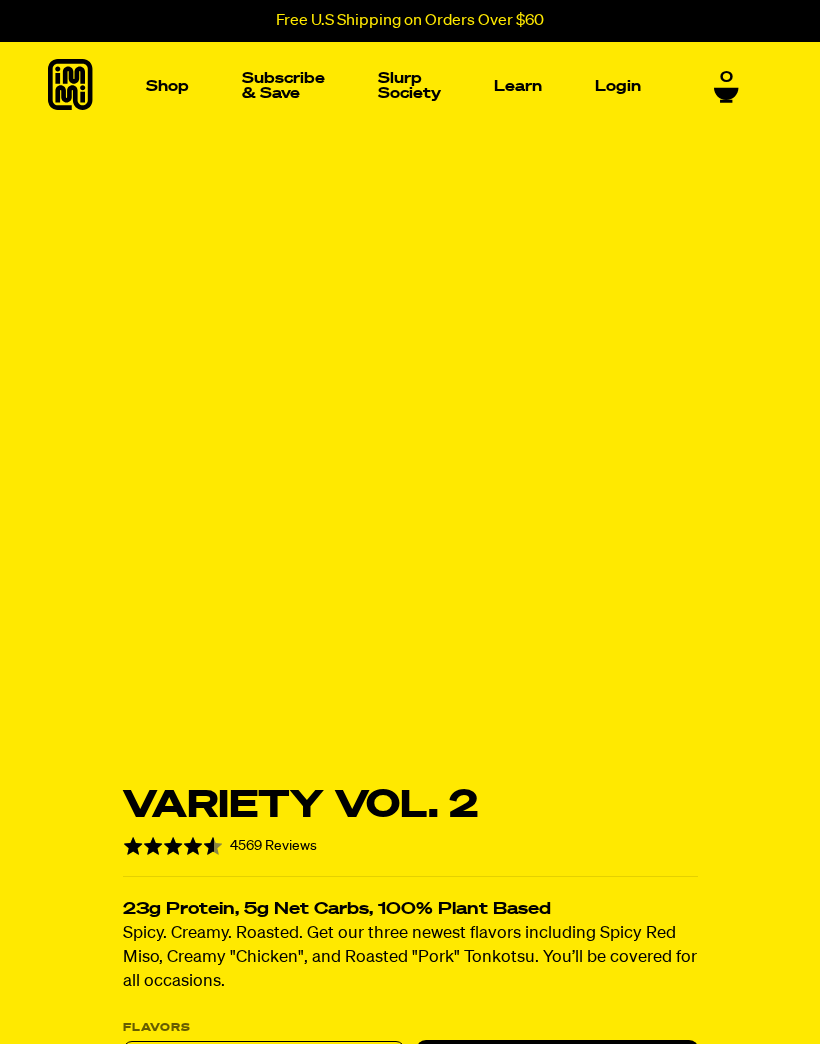 scroll, scrollTop: 0, scrollLeft: 0, axis: both 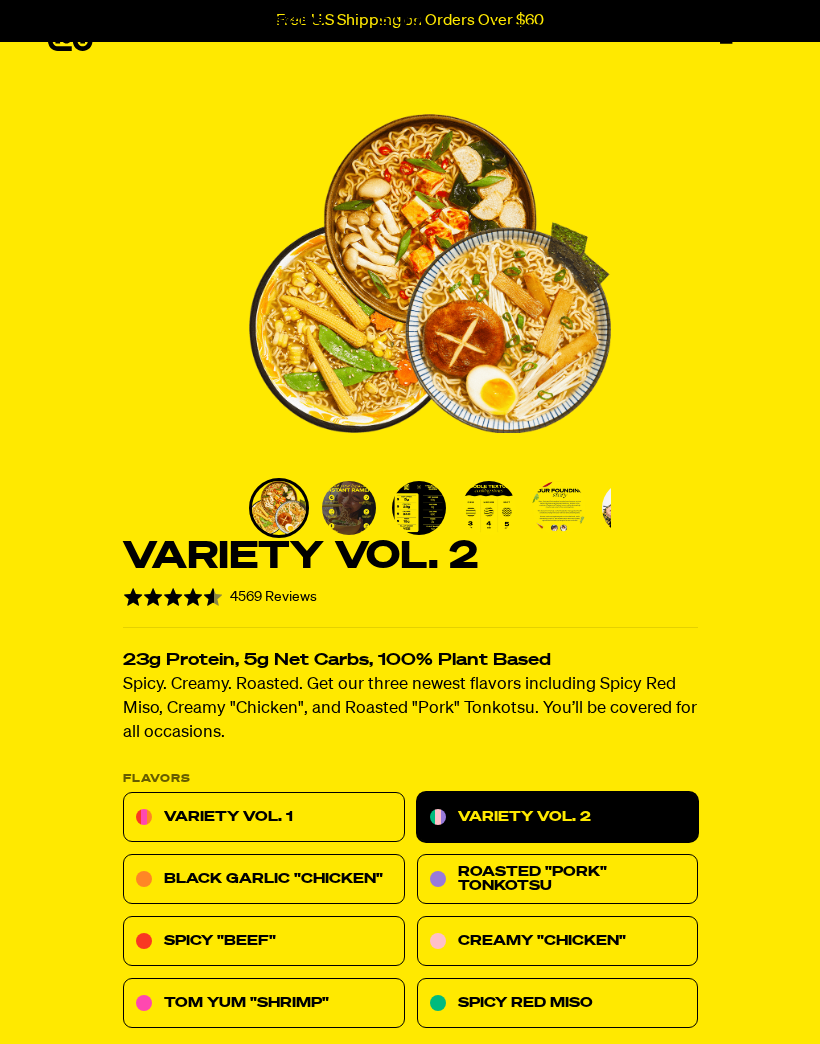click on "Creamy "Chicken"" at bounding box center [557, 942] 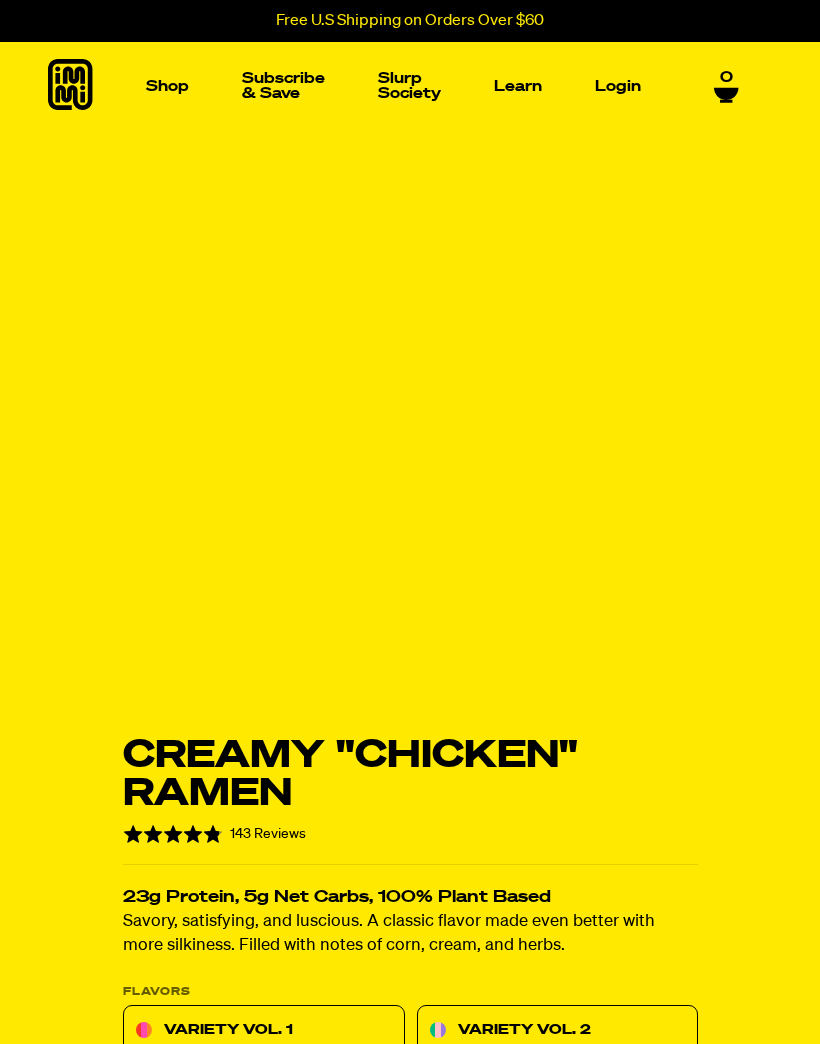 scroll, scrollTop: 0, scrollLeft: 0, axis: both 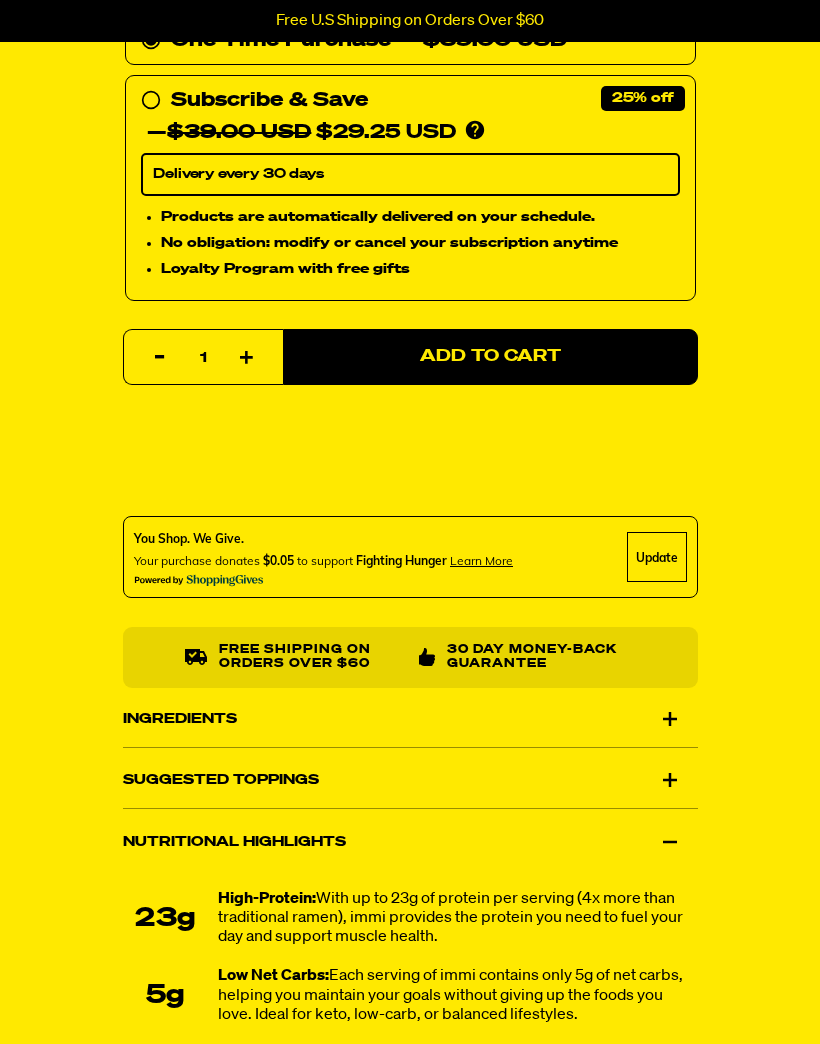 click on "Ingredients" at bounding box center (410, 719) 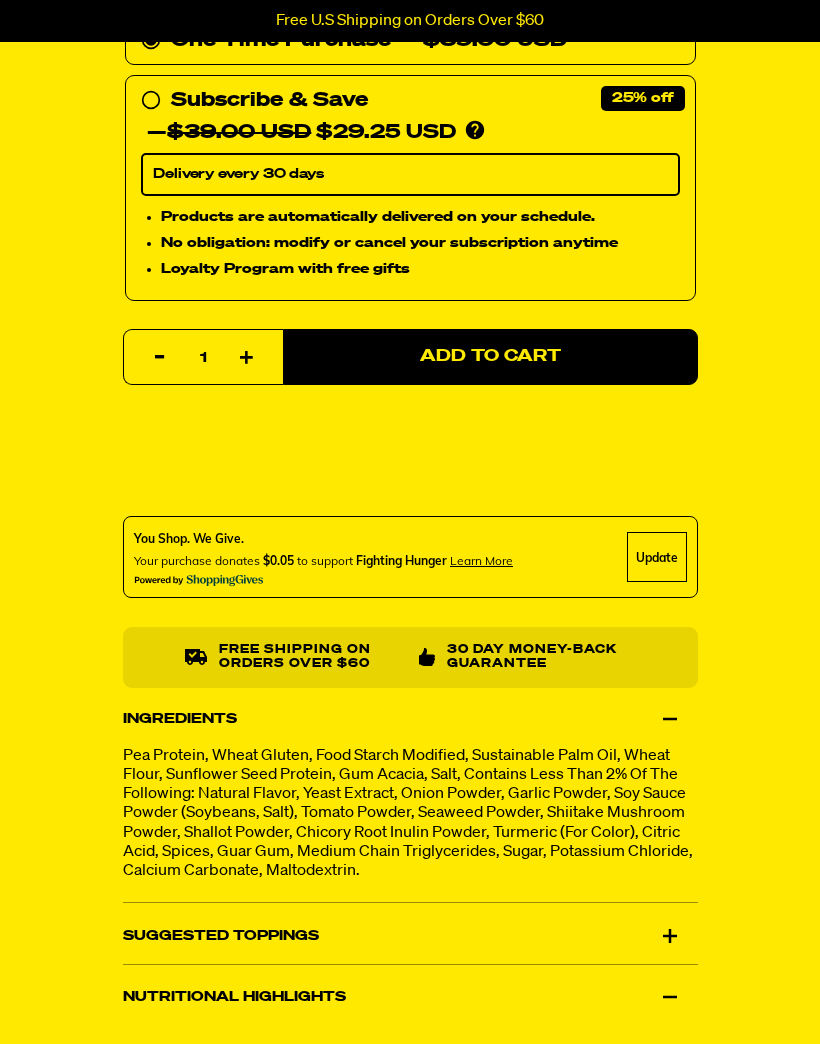 click on "Suggested Toppings" at bounding box center [410, 936] 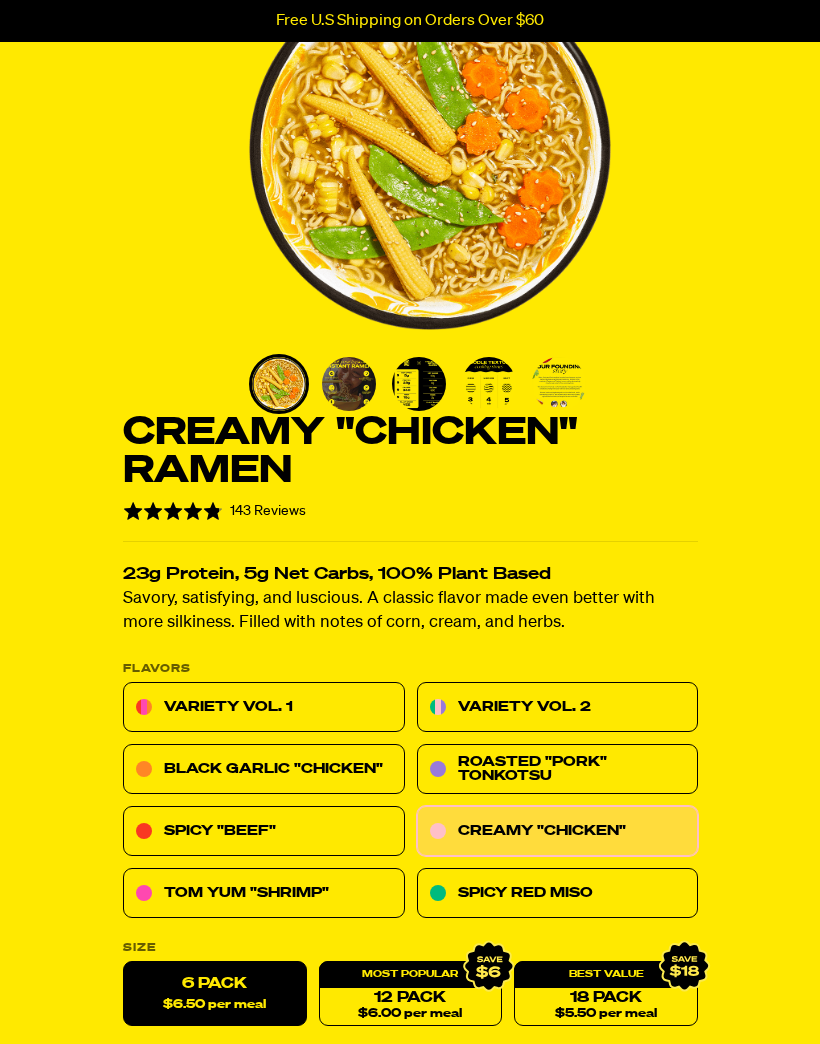 scroll, scrollTop: 183, scrollLeft: 0, axis: vertical 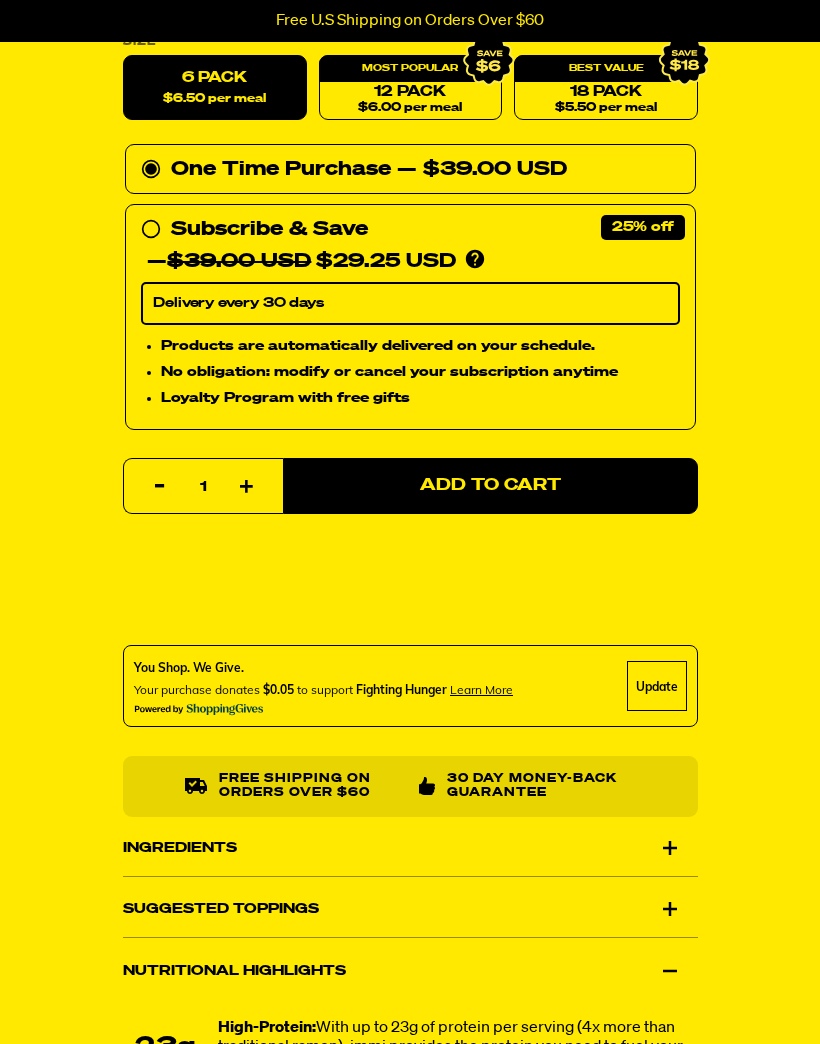 click on "Ingredients" at bounding box center (410, 849) 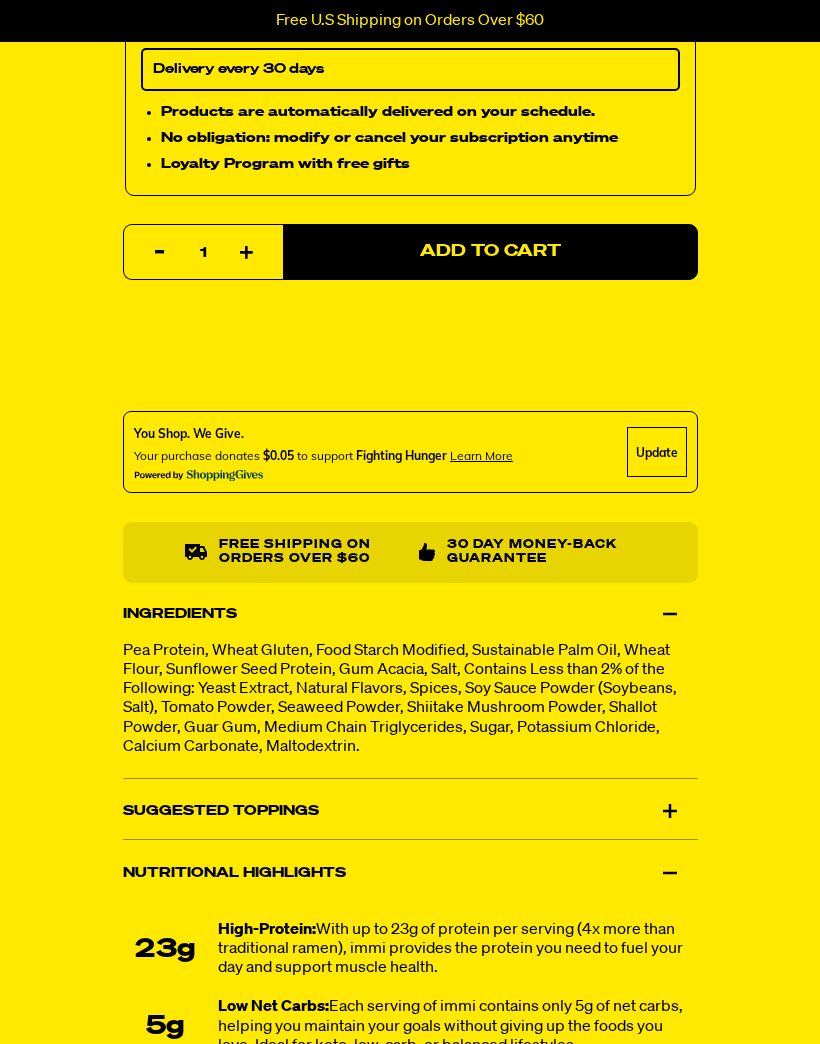 scroll, scrollTop: 1309, scrollLeft: 0, axis: vertical 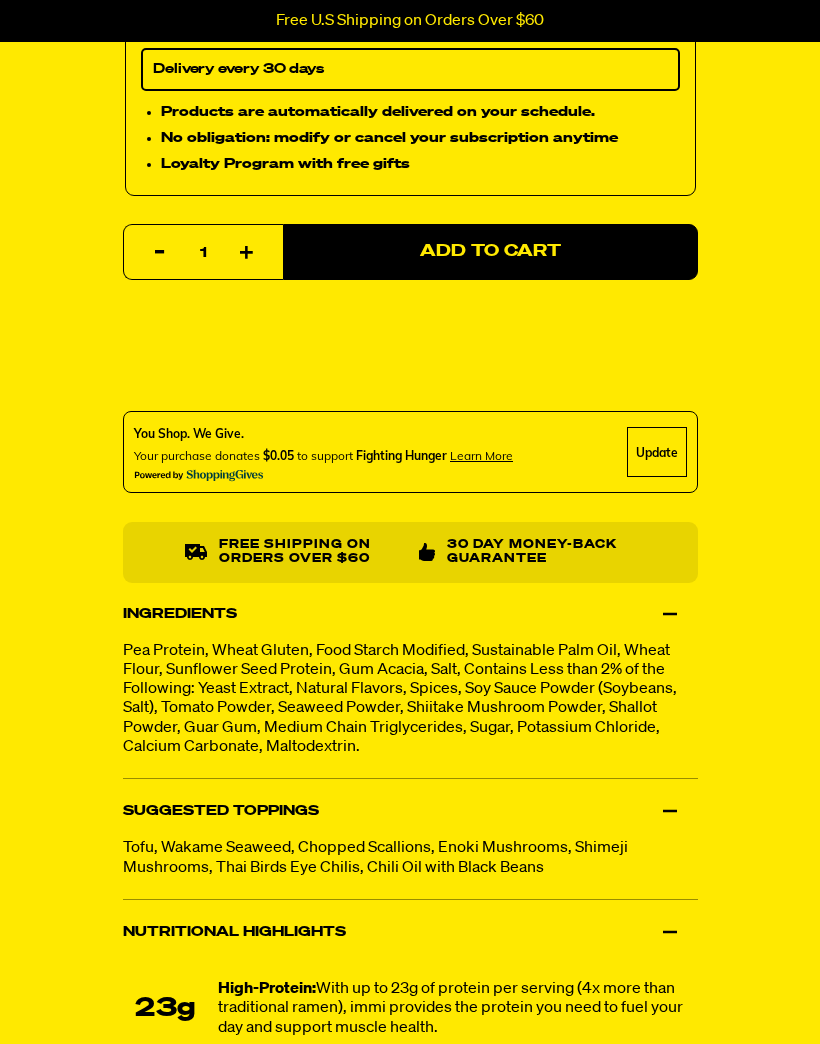 click on "Suggested Toppings" at bounding box center [410, 812] 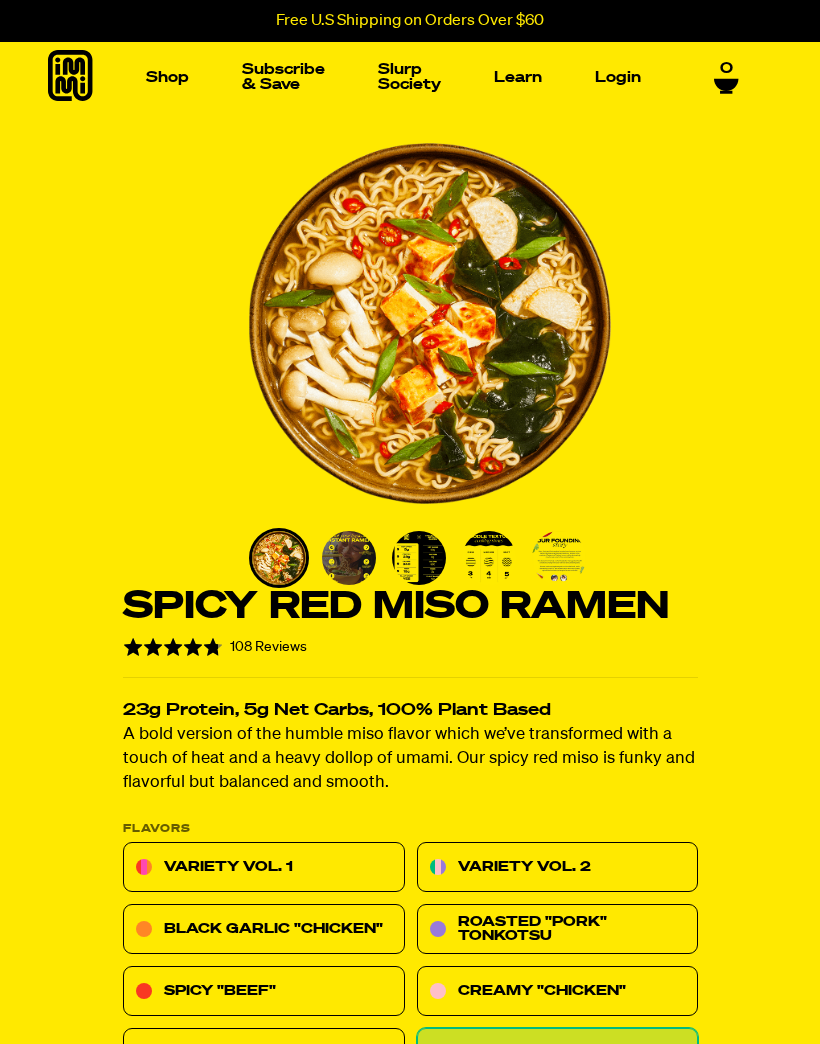 scroll, scrollTop: 0, scrollLeft: 0, axis: both 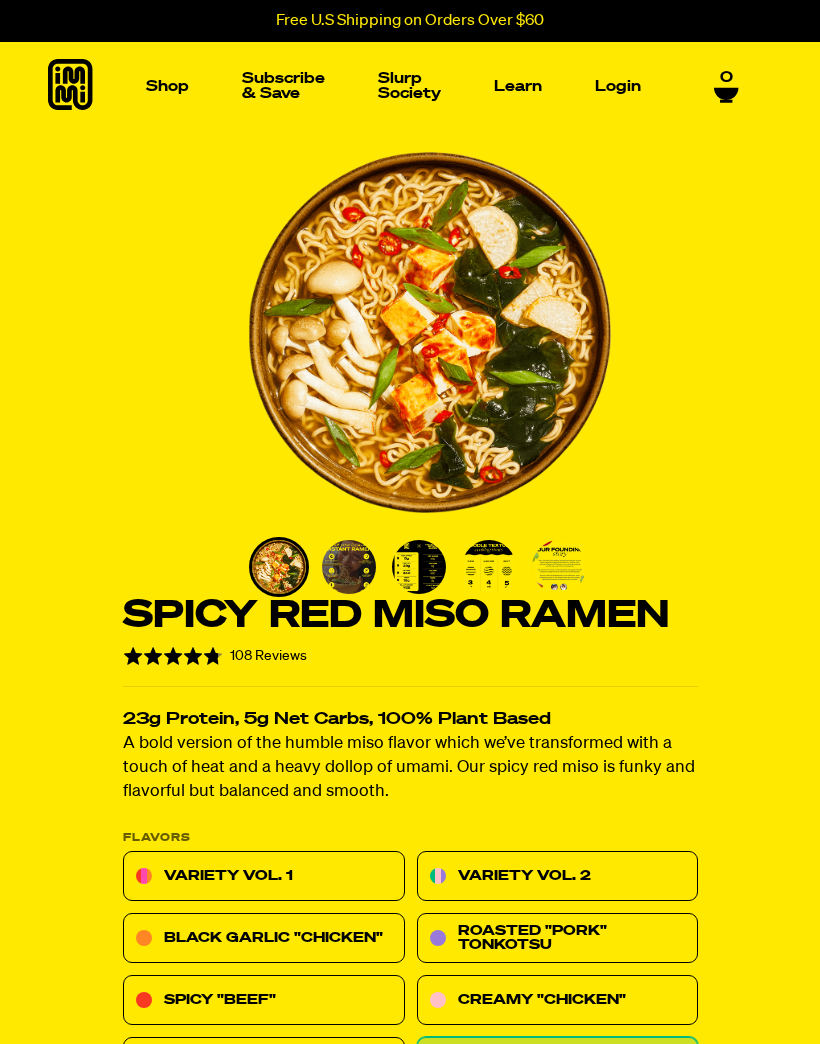 click at bounding box center (511, 236) 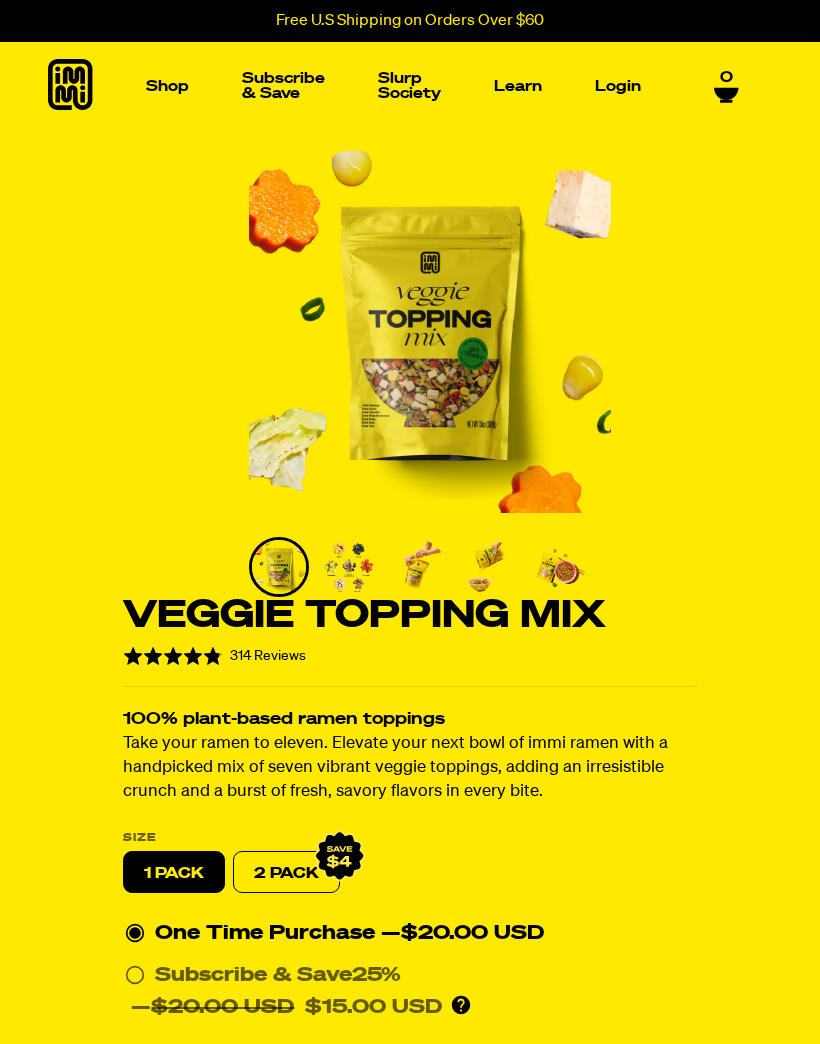 scroll, scrollTop: 0, scrollLeft: 0, axis: both 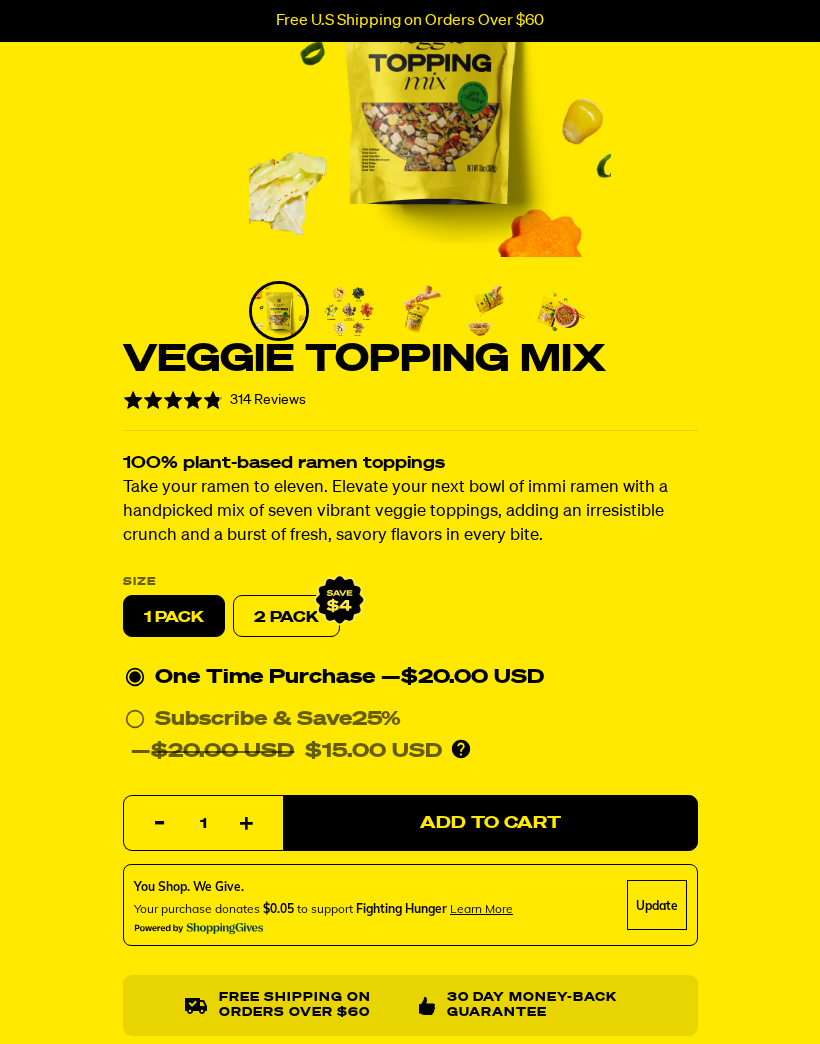 click on "2 PACK" at bounding box center (286, 617) 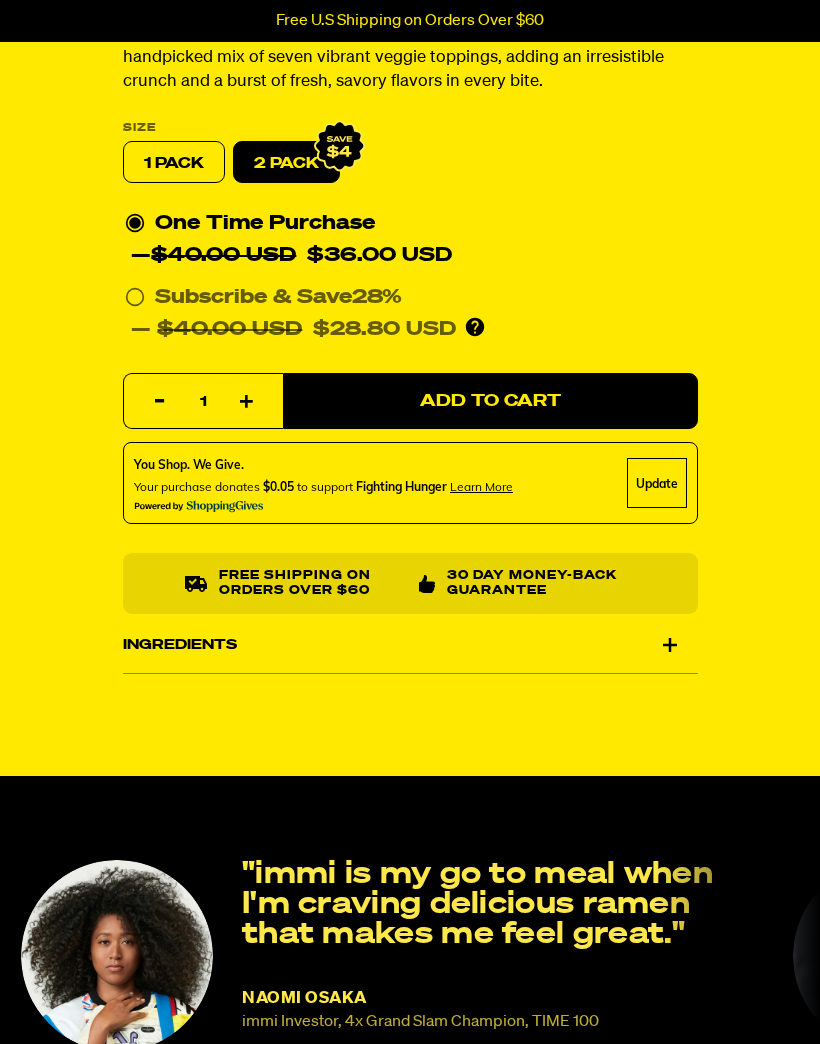 scroll, scrollTop: 690, scrollLeft: 0, axis: vertical 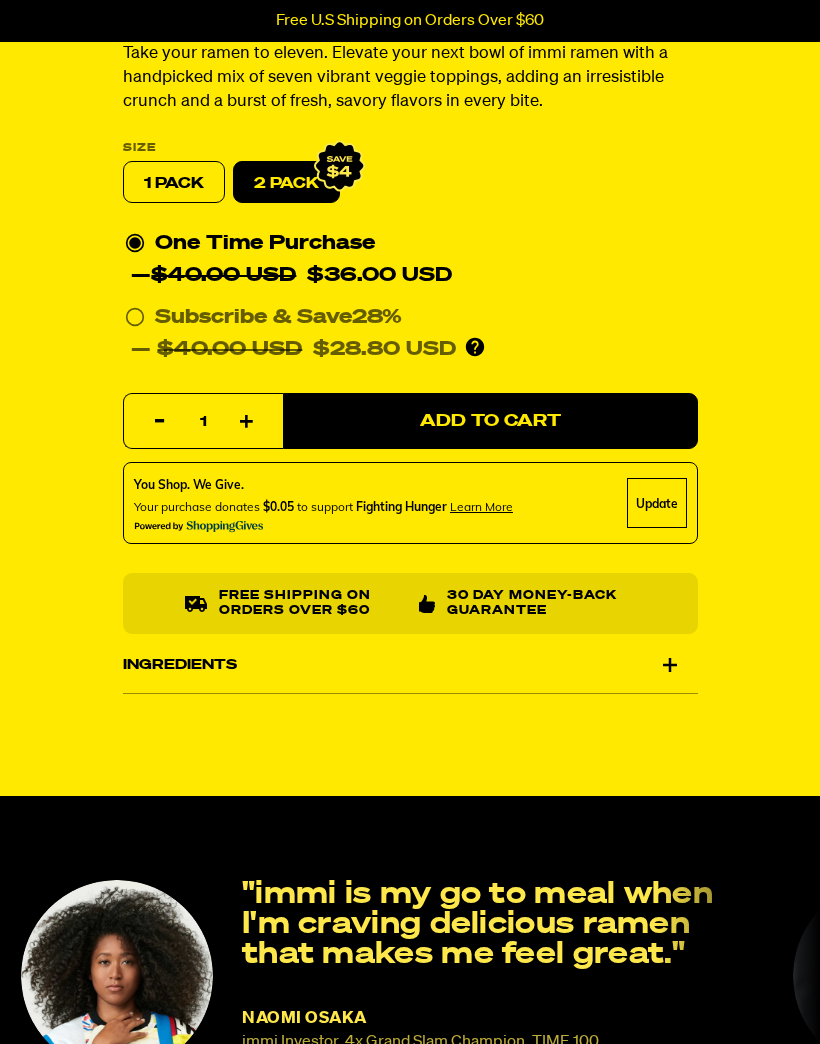 click on "Ingredients" at bounding box center (410, 666) 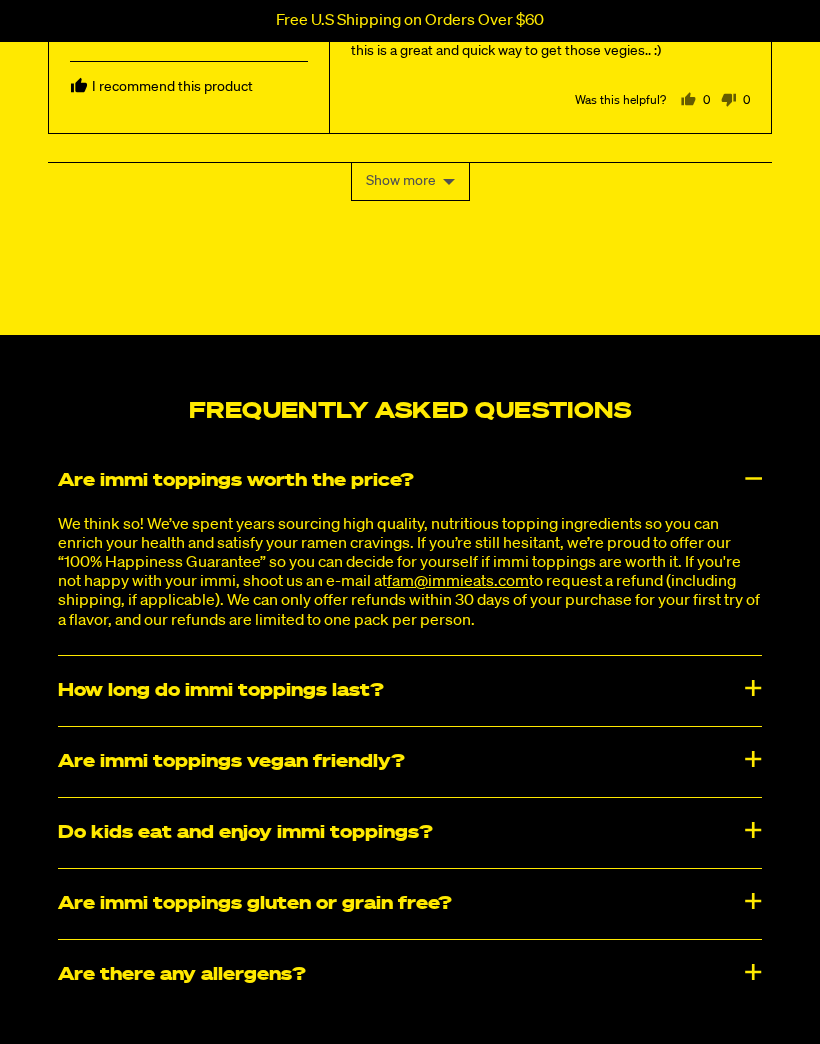 scroll, scrollTop: 6418, scrollLeft: 0, axis: vertical 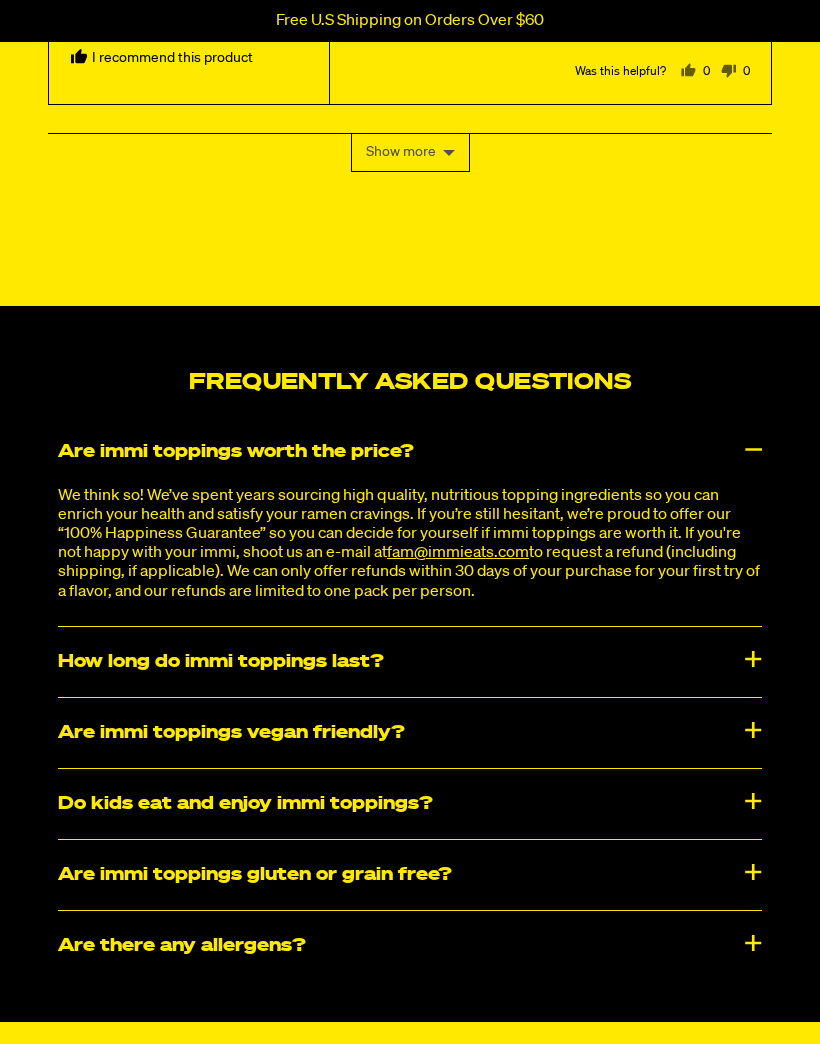 click on "How long do immi toppings last?" at bounding box center [410, 663] 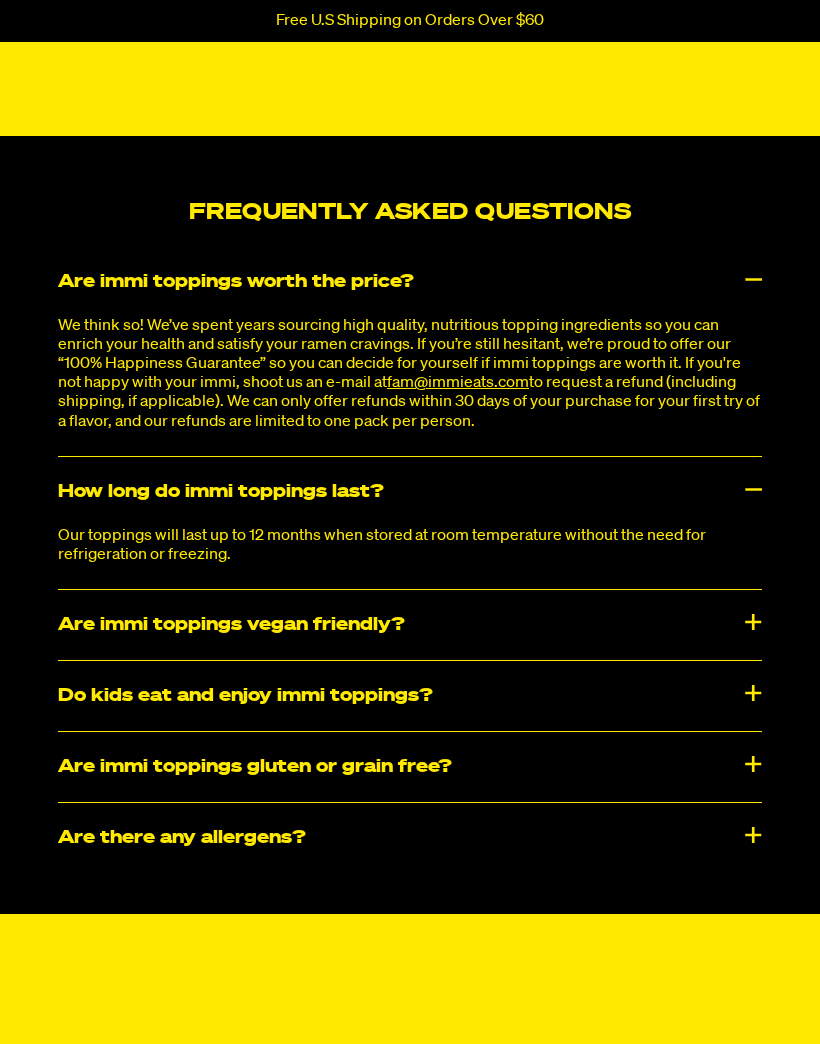 scroll, scrollTop: 6612, scrollLeft: 0, axis: vertical 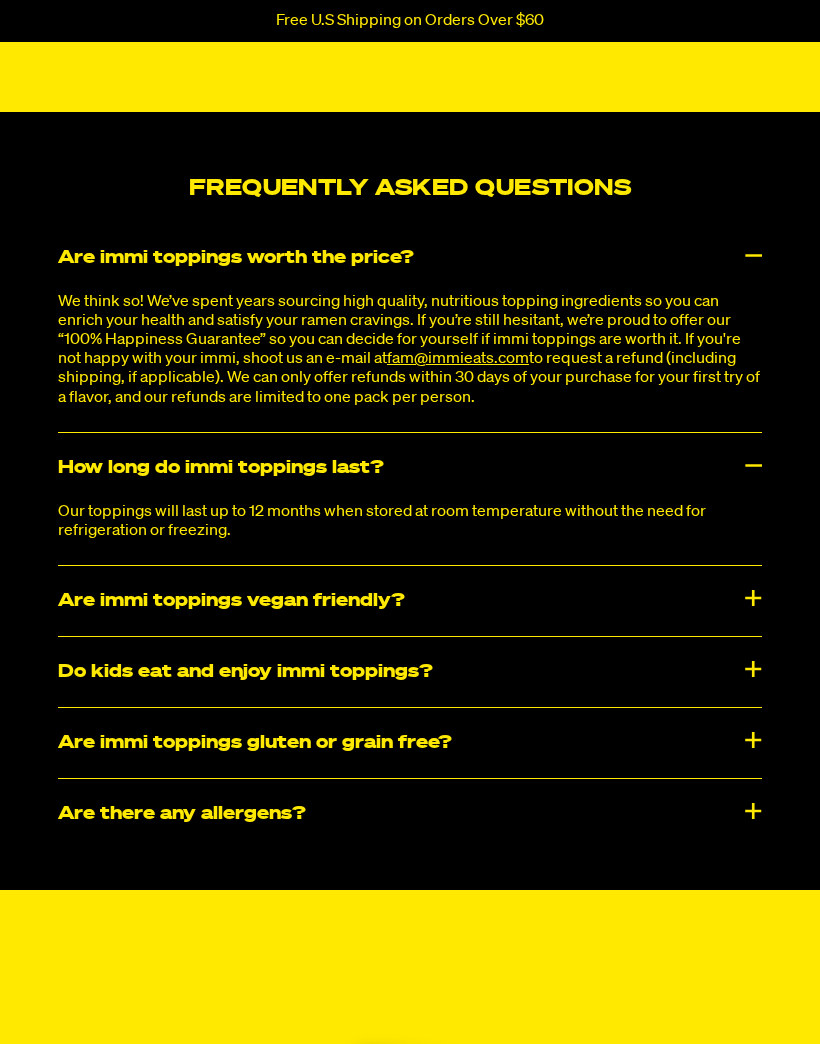click on "Are immi toppings vegan friendly?" at bounding box center (410, 602) 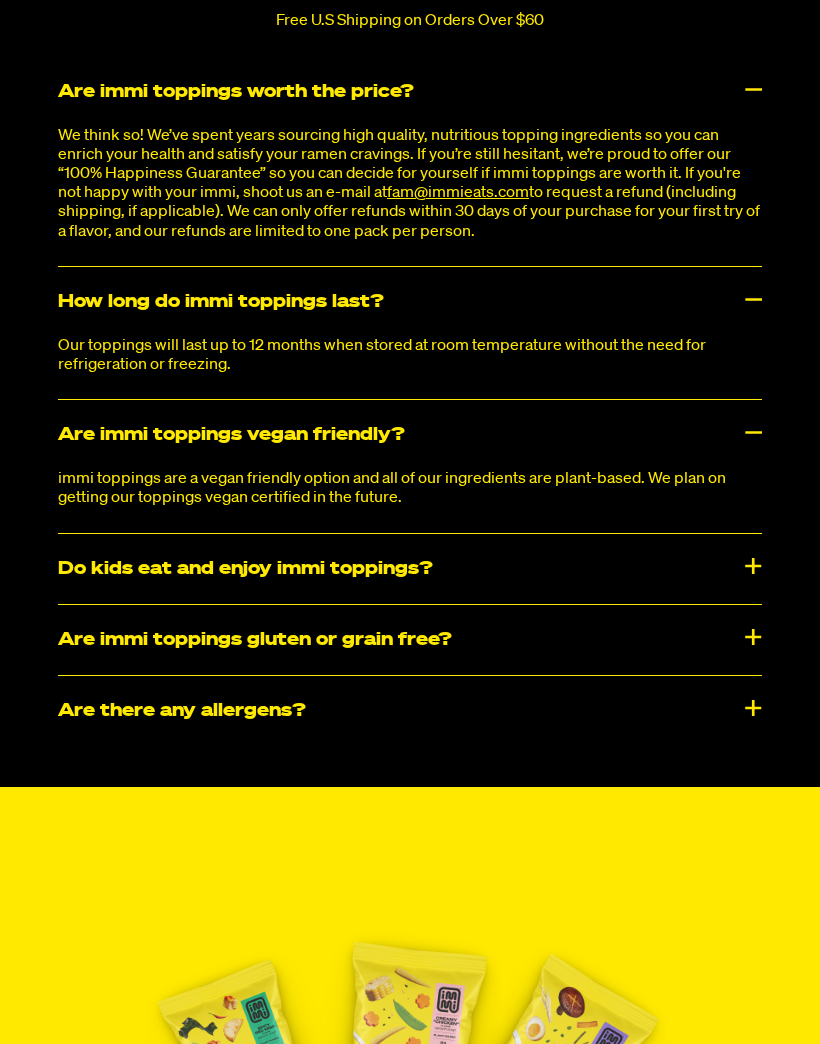 scroll, scrollTop: 6792, scrollLeft: 0, axis: vertical 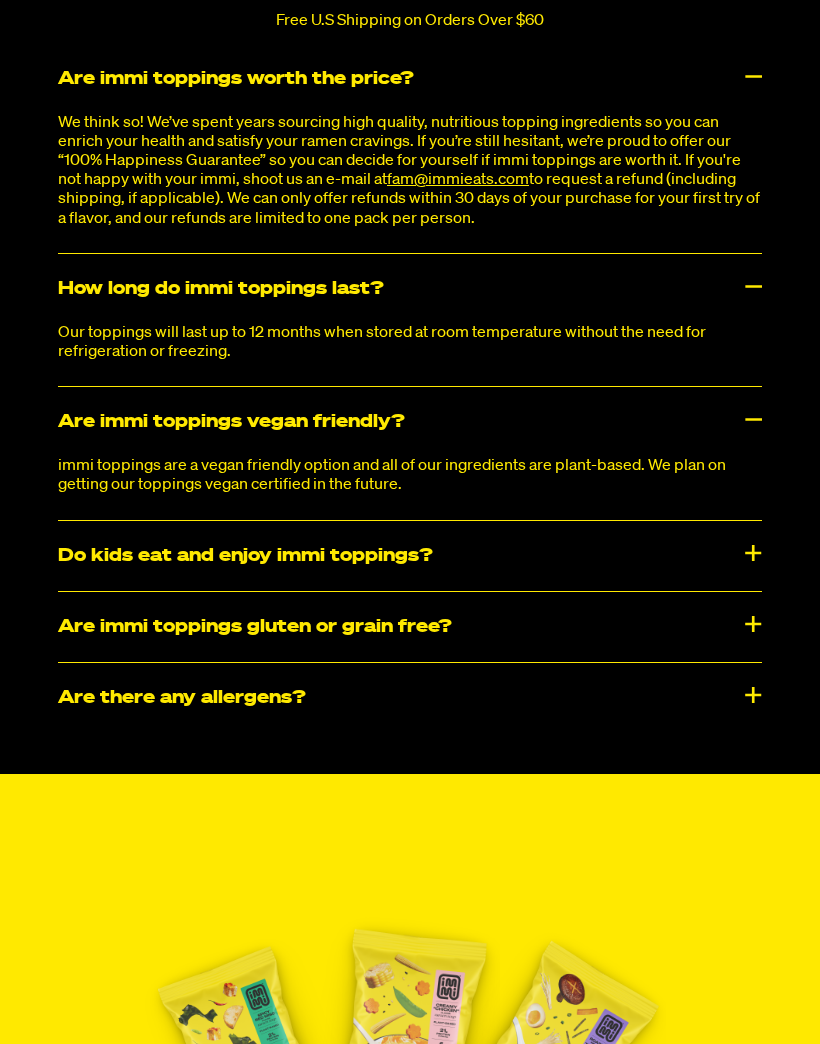 click on "Do kids eat and enjoy immi toppings?" at bounding box center [410, 556] 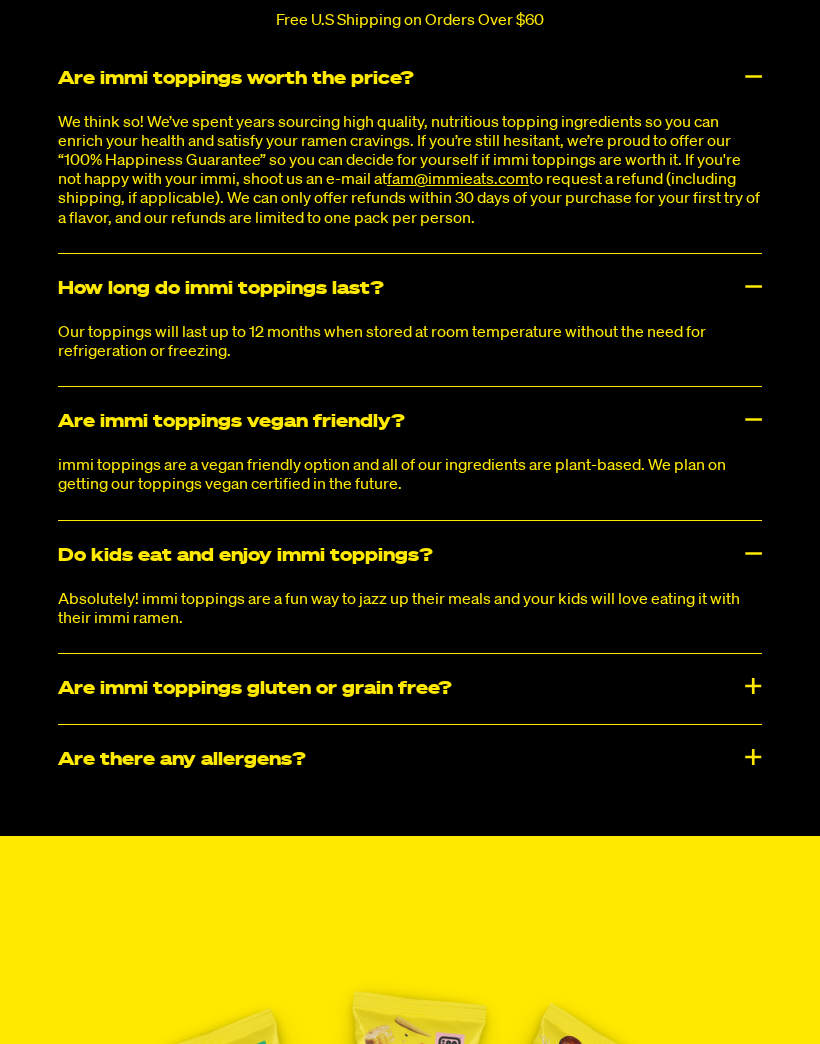 click on "Are immi toppings gluten or grain free?" at bounding box center [410, 689] 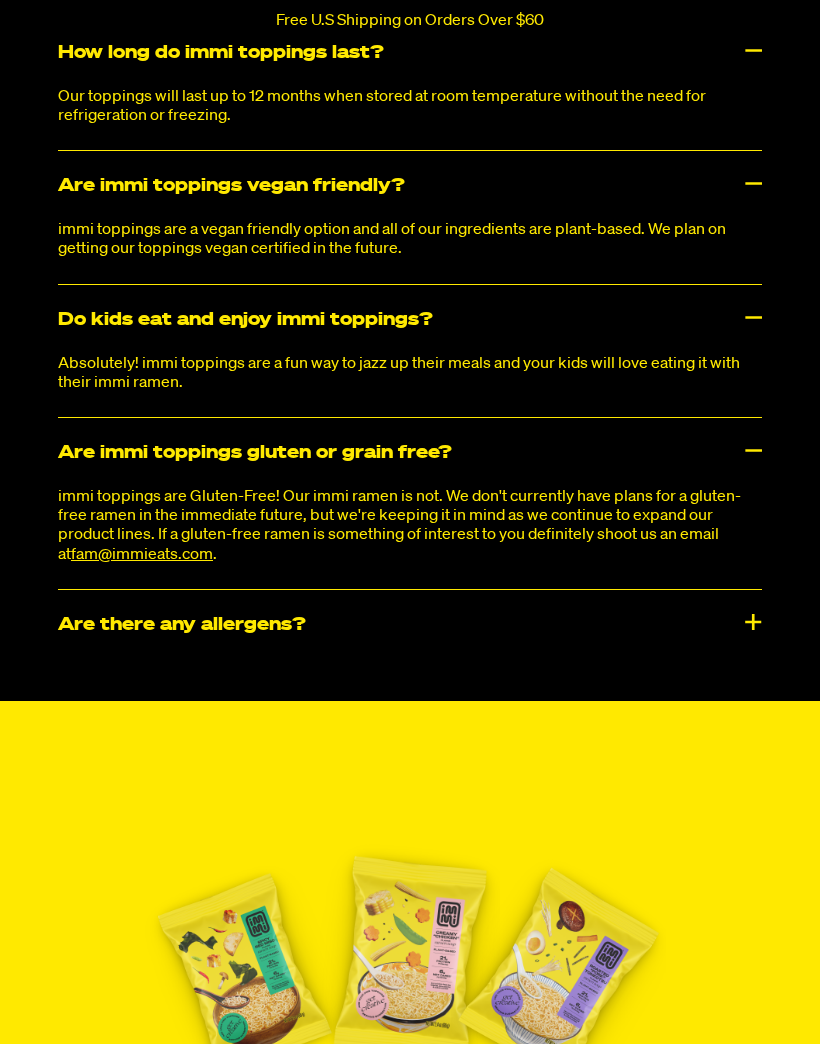 scroll, scrollTop: 7033, scrollLeft: 0, axis: vertical 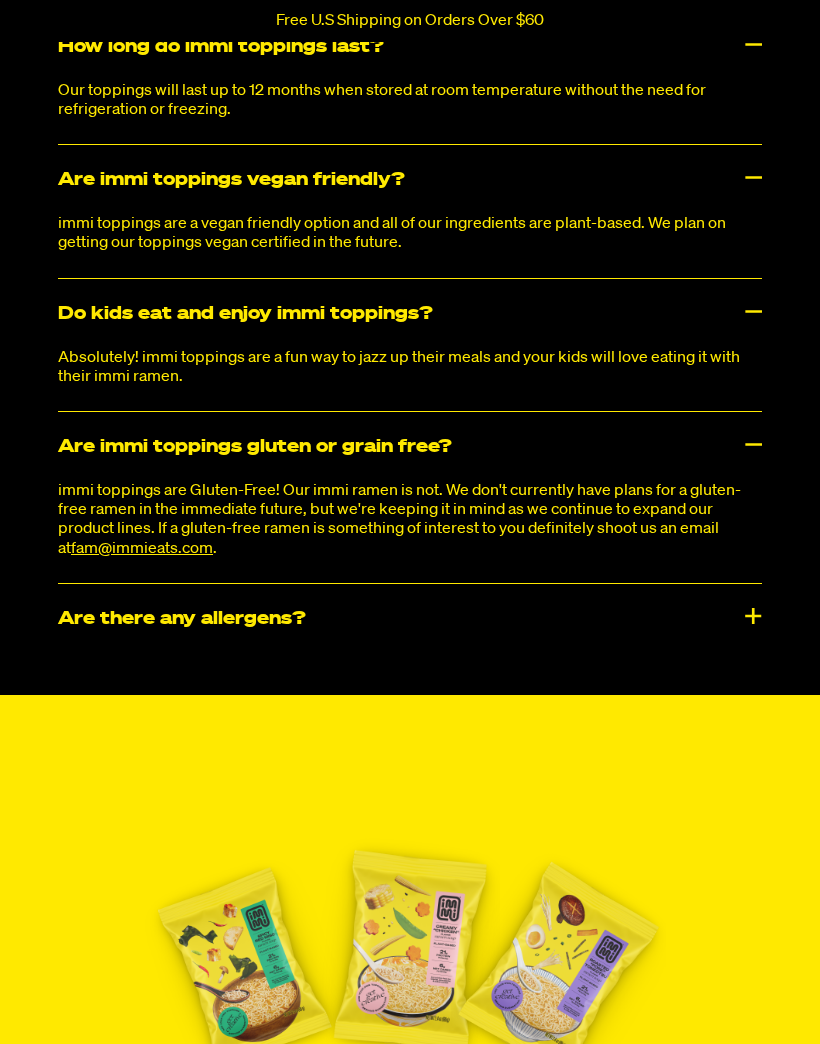 click on "Are there any allergens?" at bounding box center [410, 620] 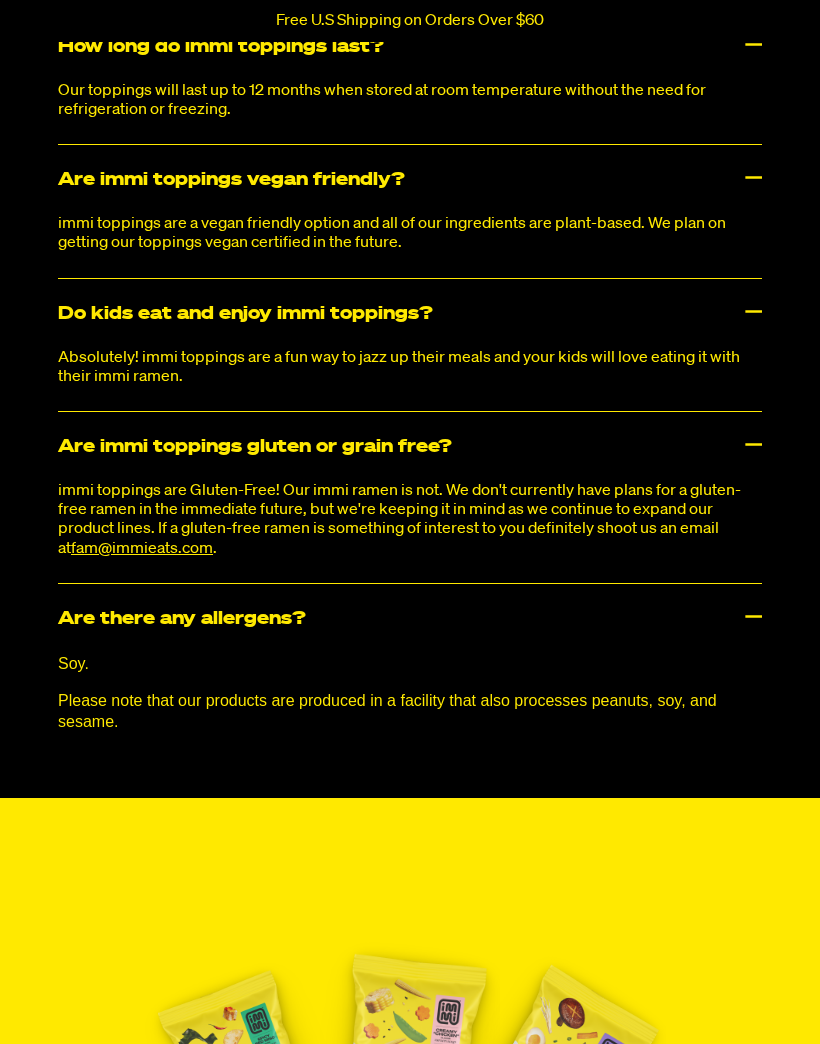 click on "Are there any allergens?" at bounding box center [410, 619] 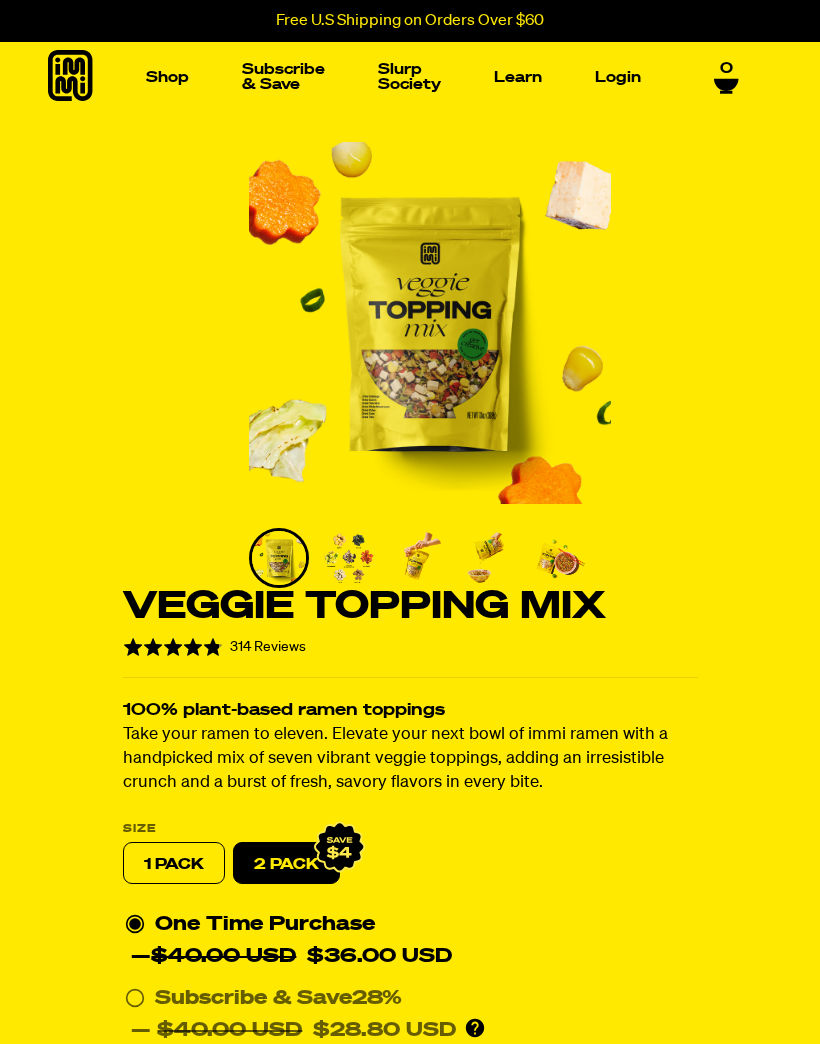 scroll, scrollTop: 0, scrollLeft: 0, axis: both 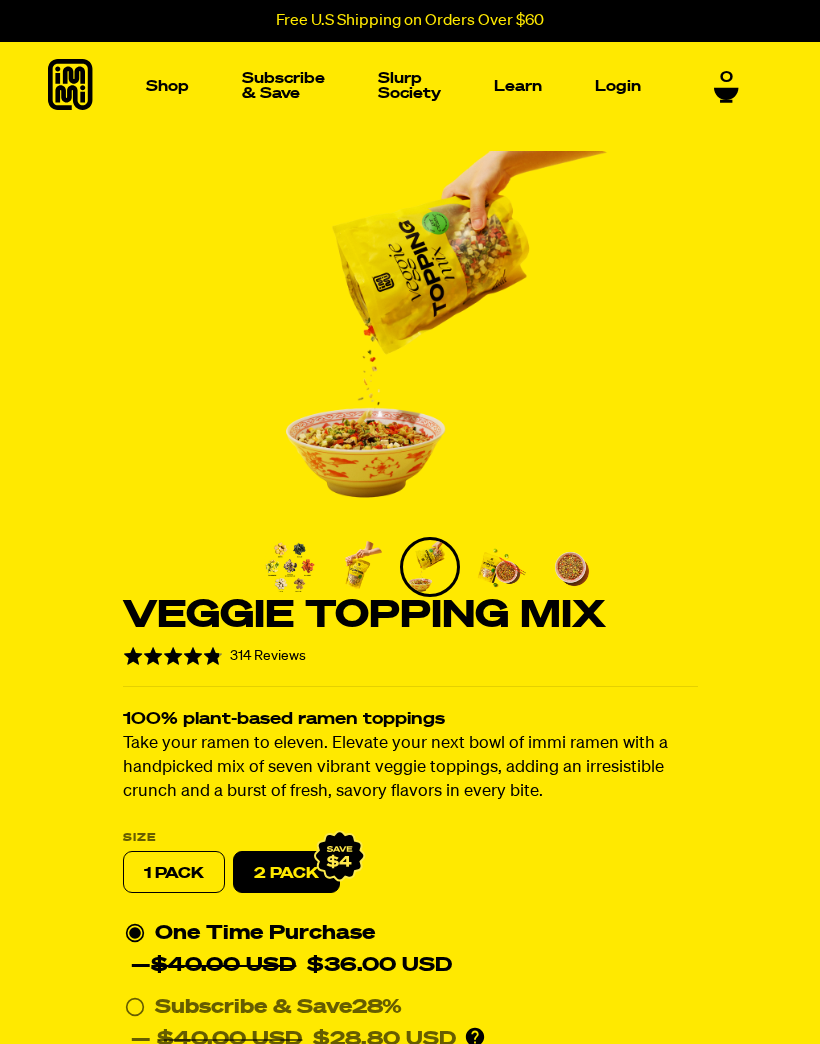 click at bounding box center [106, 236] 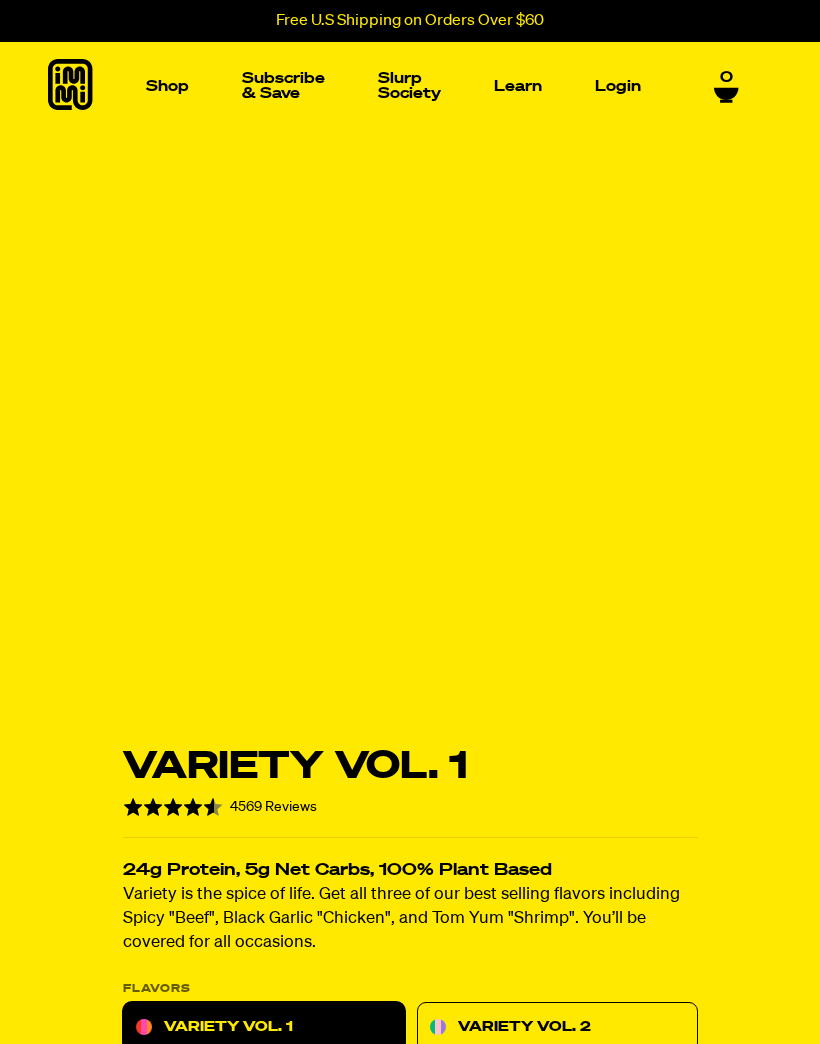 scroll, scrollTop: 0, scrollLeft: 0, axis: both 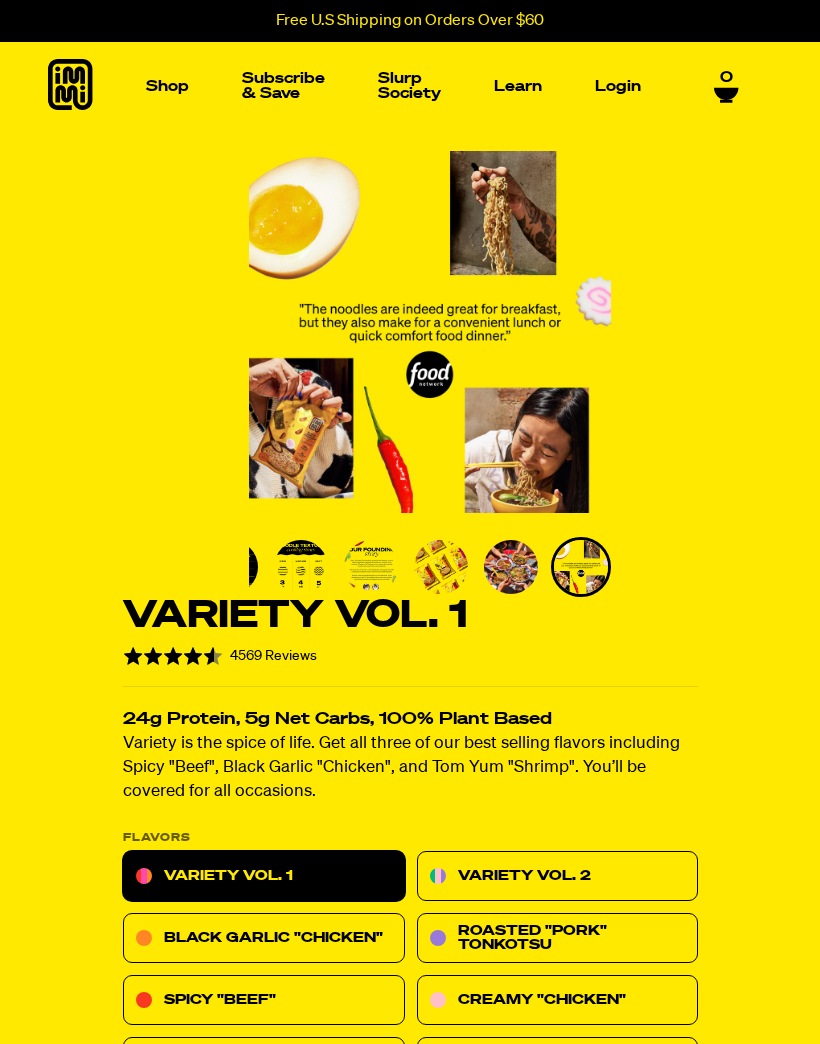 click at bounding box center (430, 332) 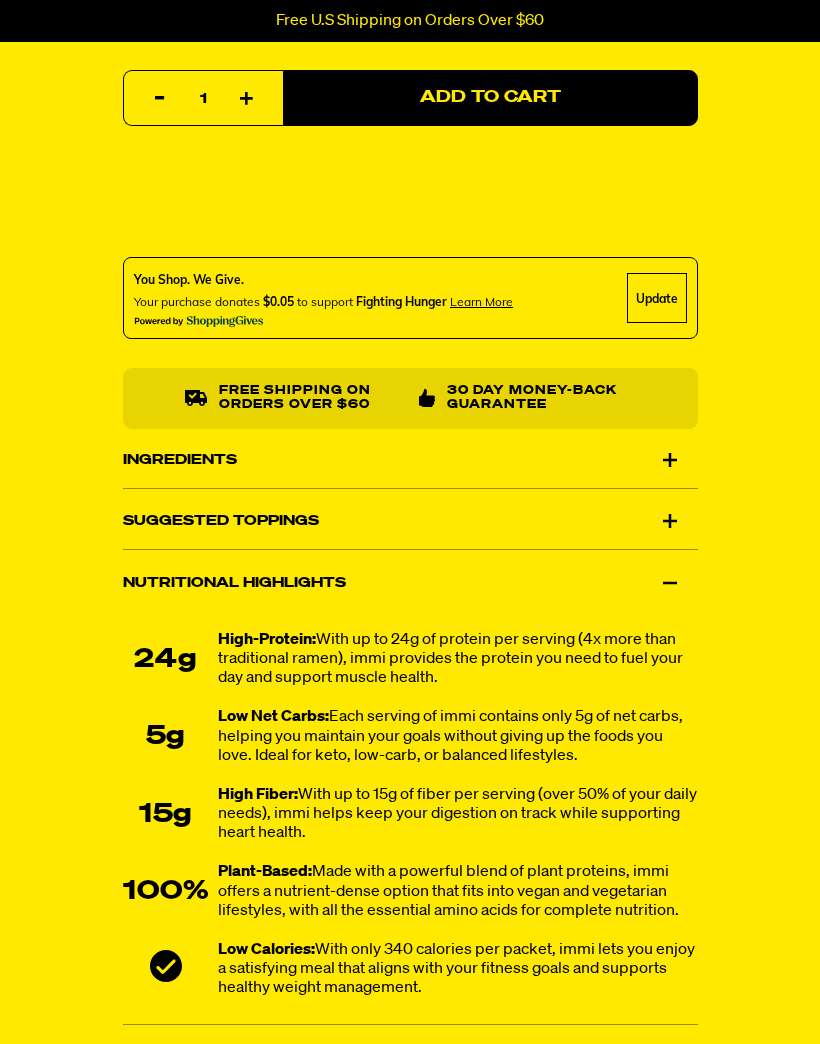 scroll, scrollTop: 1462, scrollLeft: 0, axis: vertical 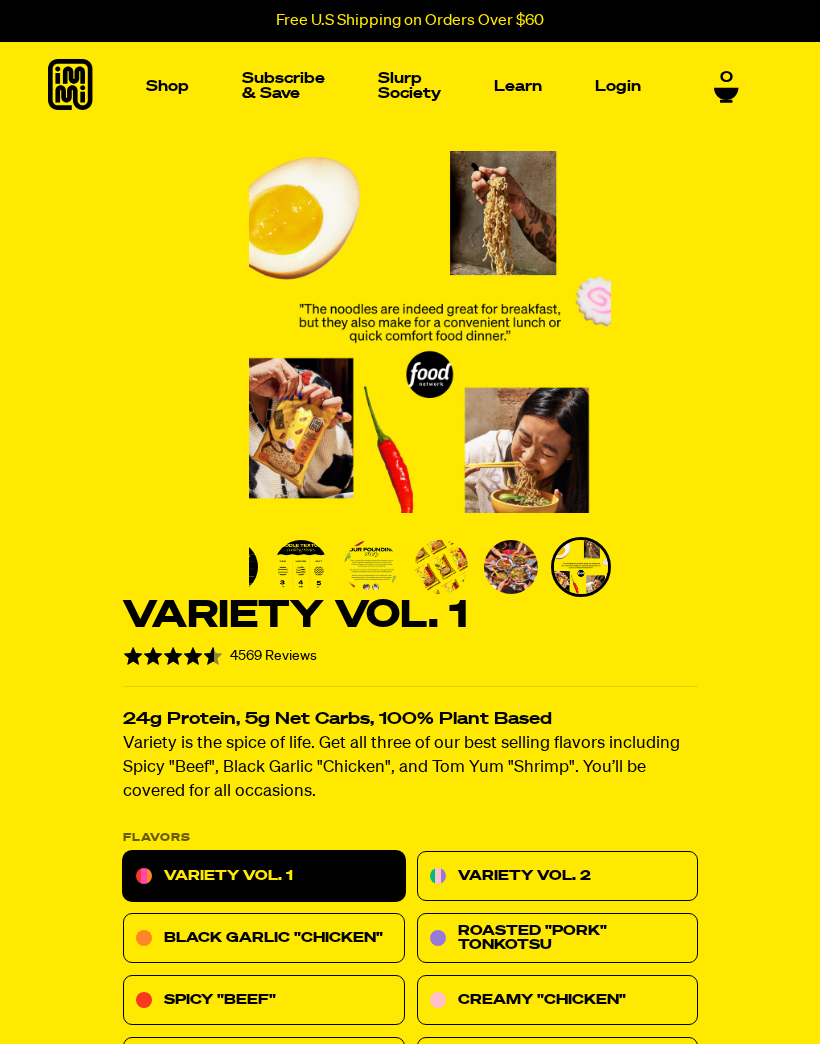 click at bounding box center [511, 236] 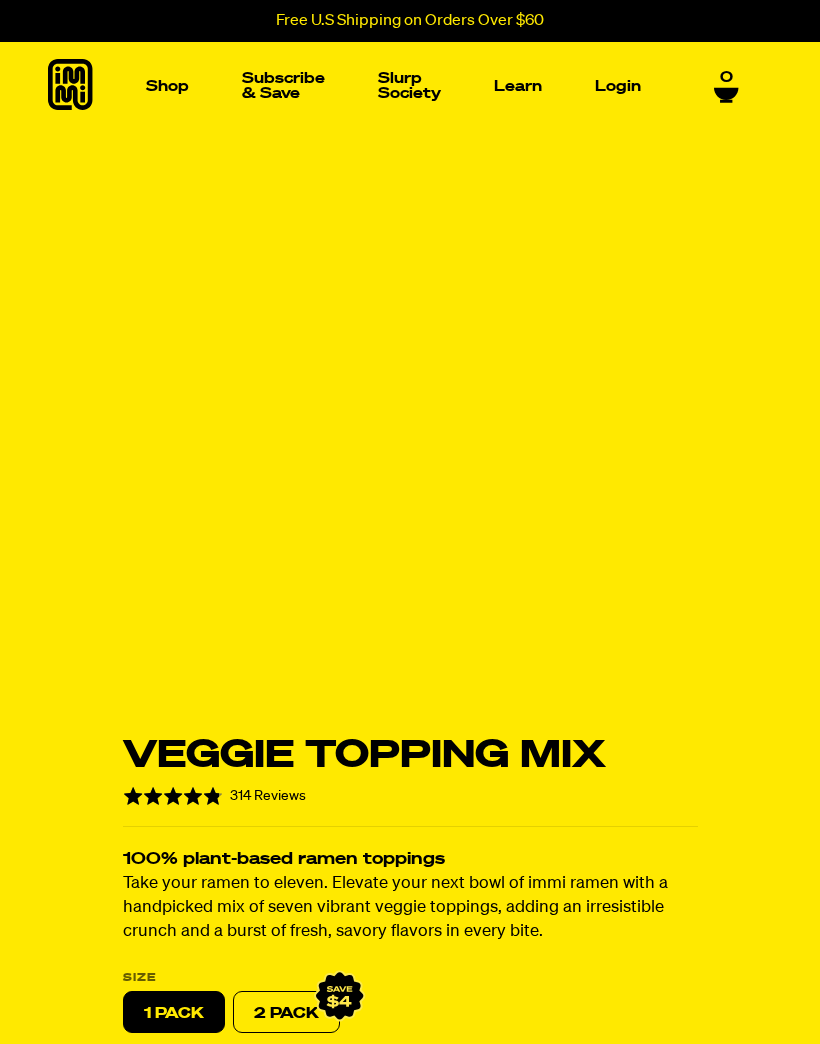 scroll, scrollTop: 0, scrollLeft: 0, axis: both 